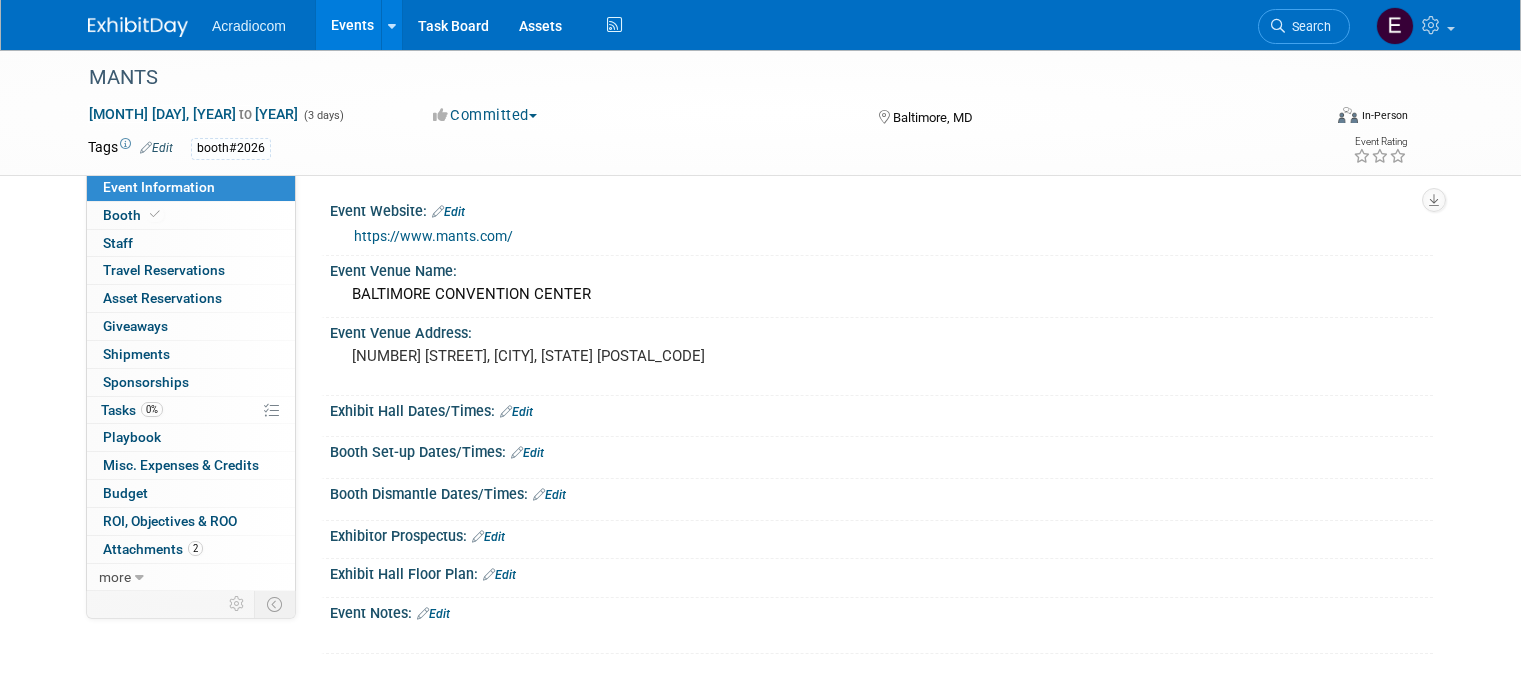 scroll, scrollTop: 0, scrollLeft: 0, axis: both 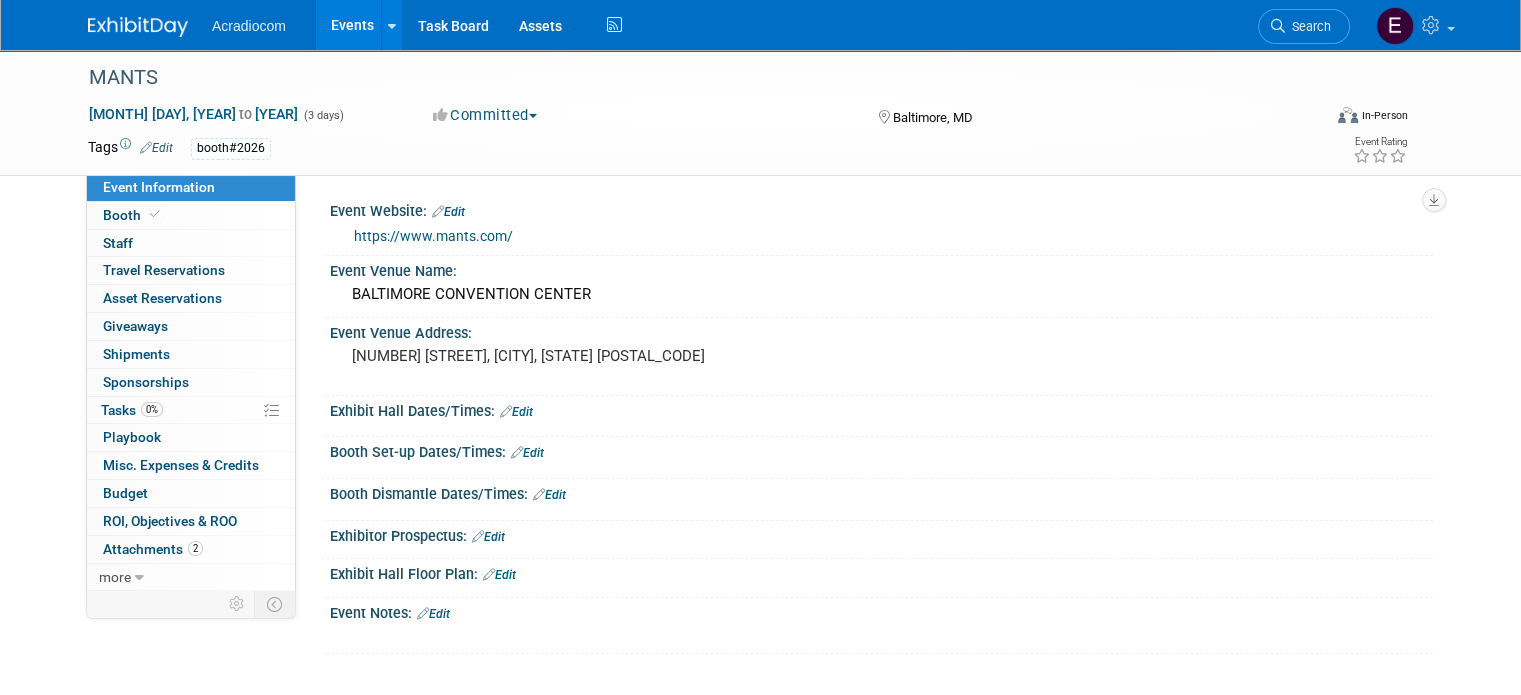 click on "Acradiocom
Events
Add Event
Bulk Upload Events
Shareable Event Boards
Recently Viewed Events:
MANTS
Baltimore, MD
Jan 7, 2026  to  Jan 9, 2026
AZA Attendee's Ed & Anthony
Tampa, FL
Sep 15, 2025  to  Sep 17, 2025
ACA New England Camp
Mar 26, 2026  to  Mar 28, 2026
Task Board
Assets
Activity Feed
My Account
My Profile & Preferences
Sync to External Calendar...
Team Workspace
Users and Permissions
Workspace Settings
Metrics & Analytics
Budgeting, ROI & ROO
Annual Budgets (all events)
Refer & Earn
Contact us
Sign out
Search" at bounding box center [760, 25] 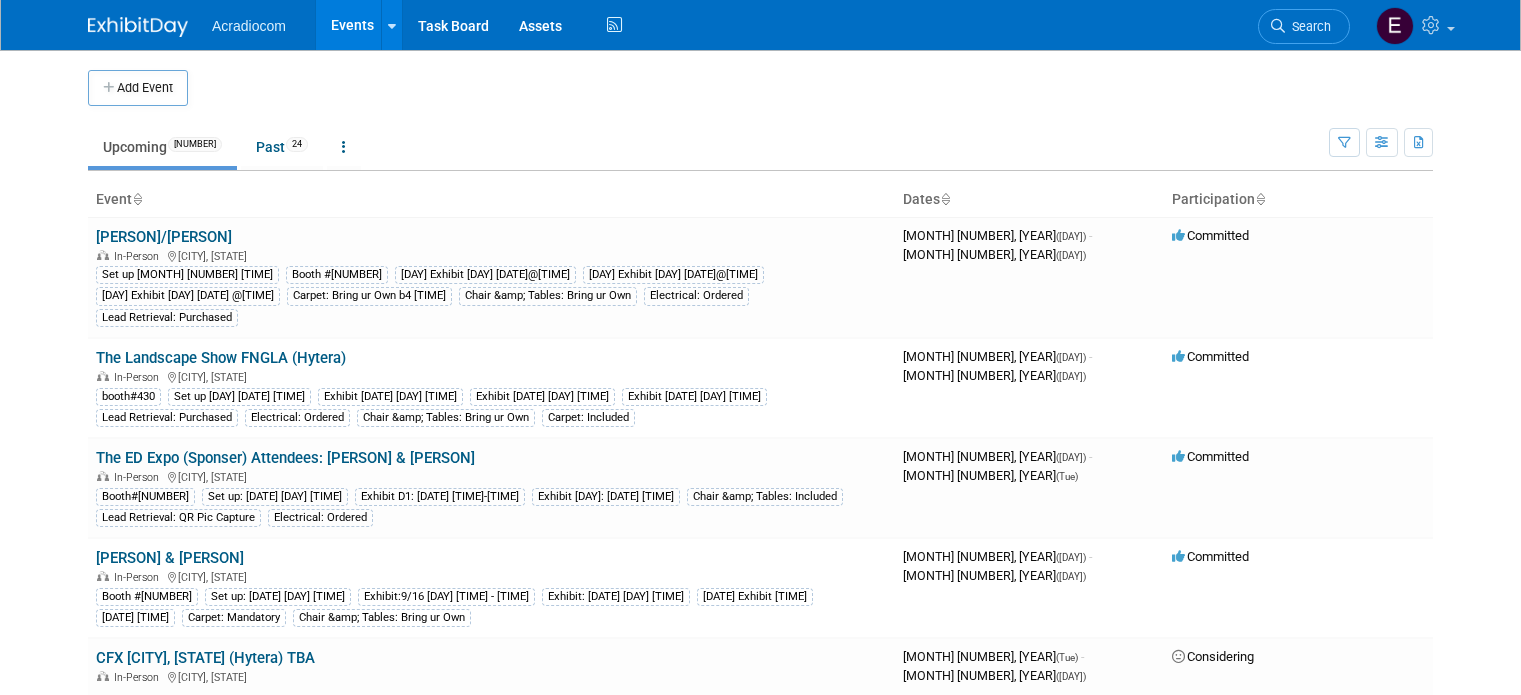 scroll, scrollTop: 0, scrollLeft: 0, axis: both 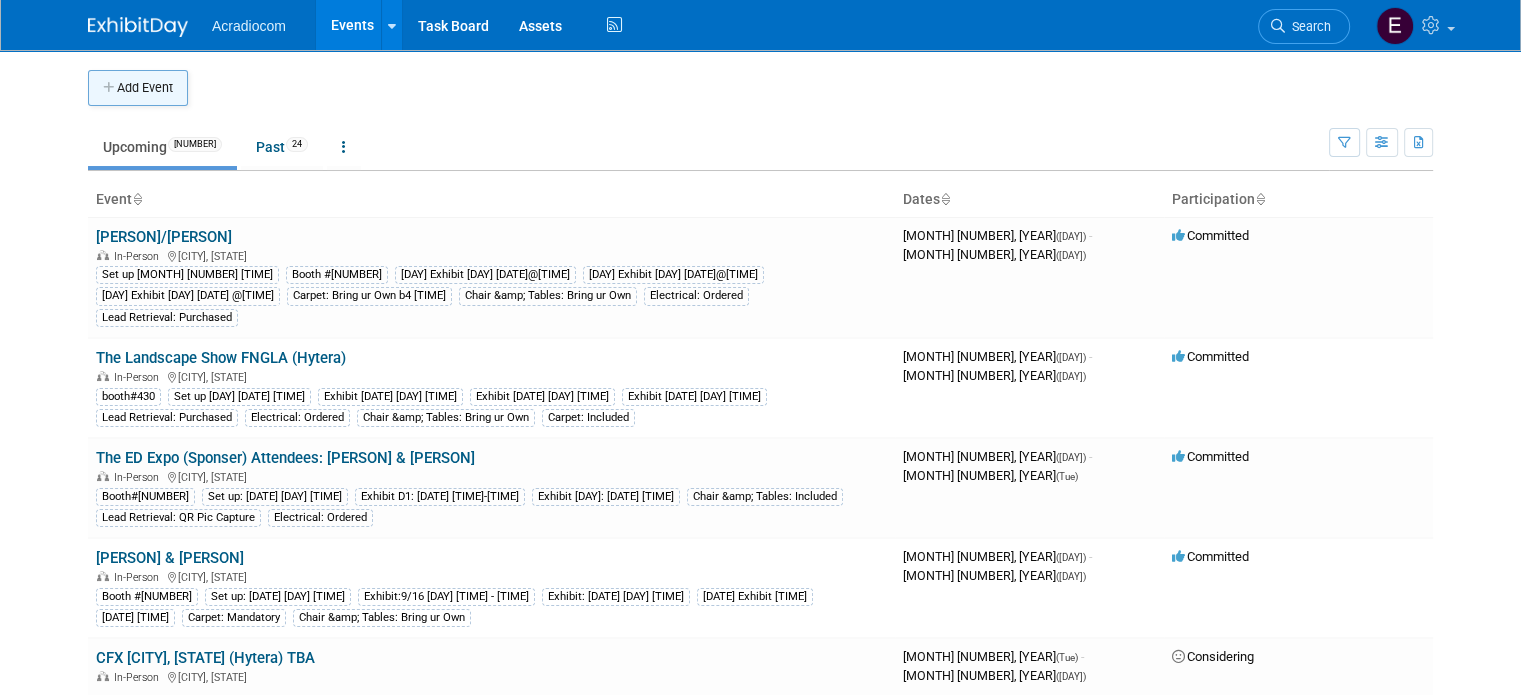click on "Add Event" at bounding box center [138, 88] 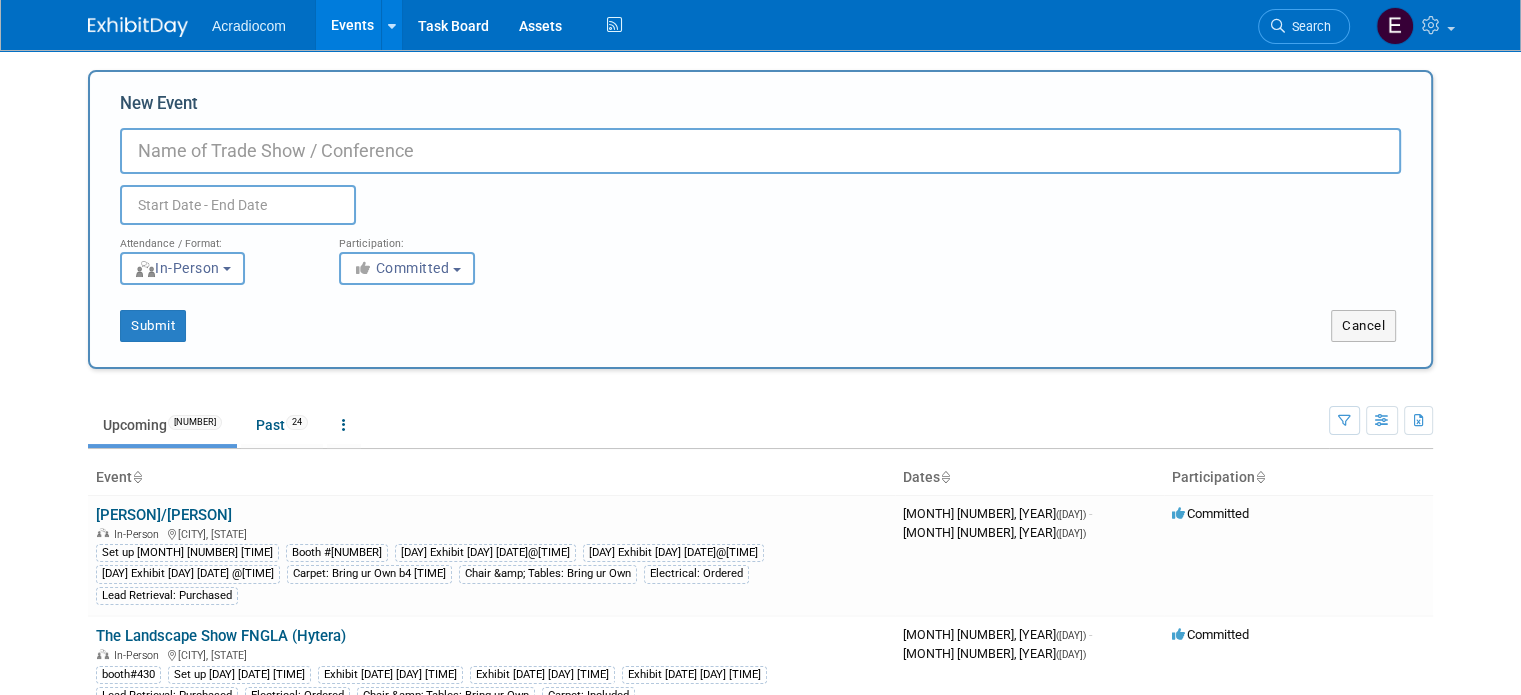 click on "New Event" at bounding box center (760, 151) 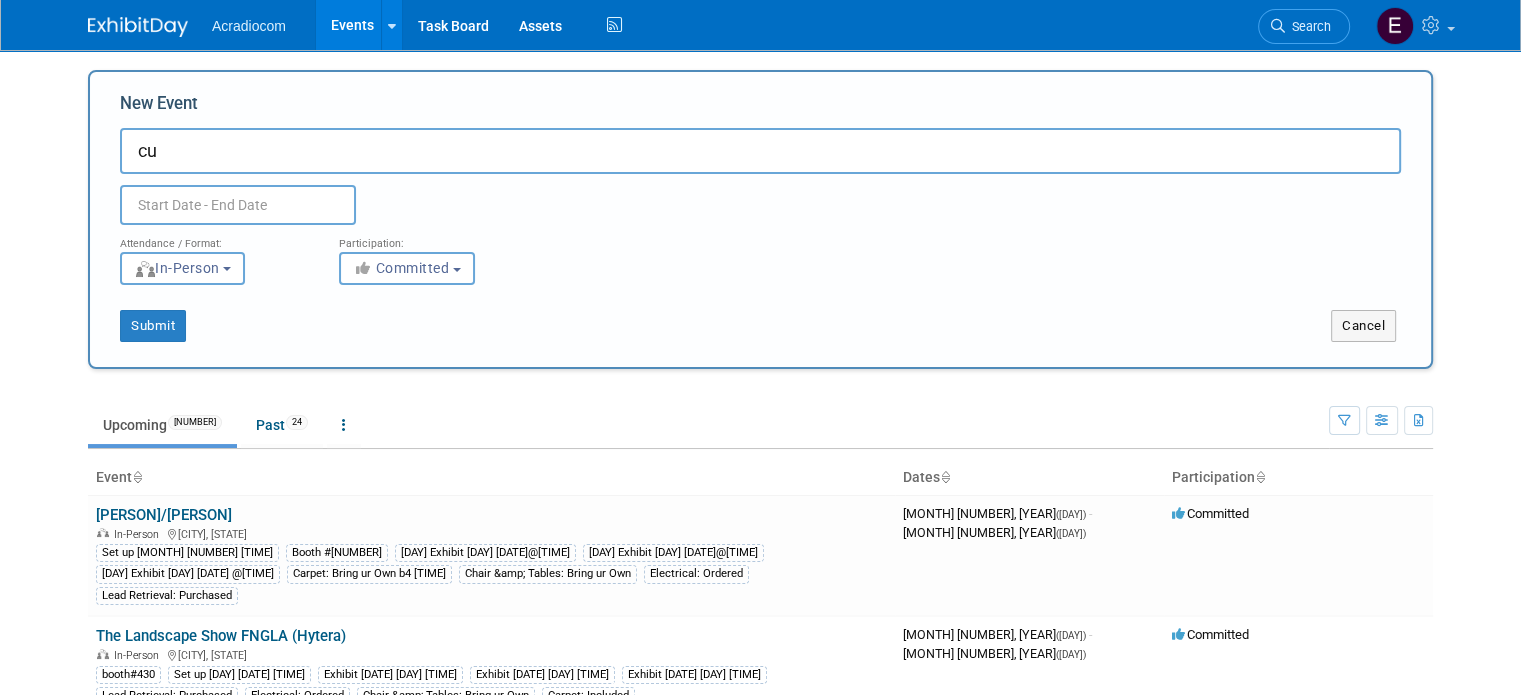 type on "c" 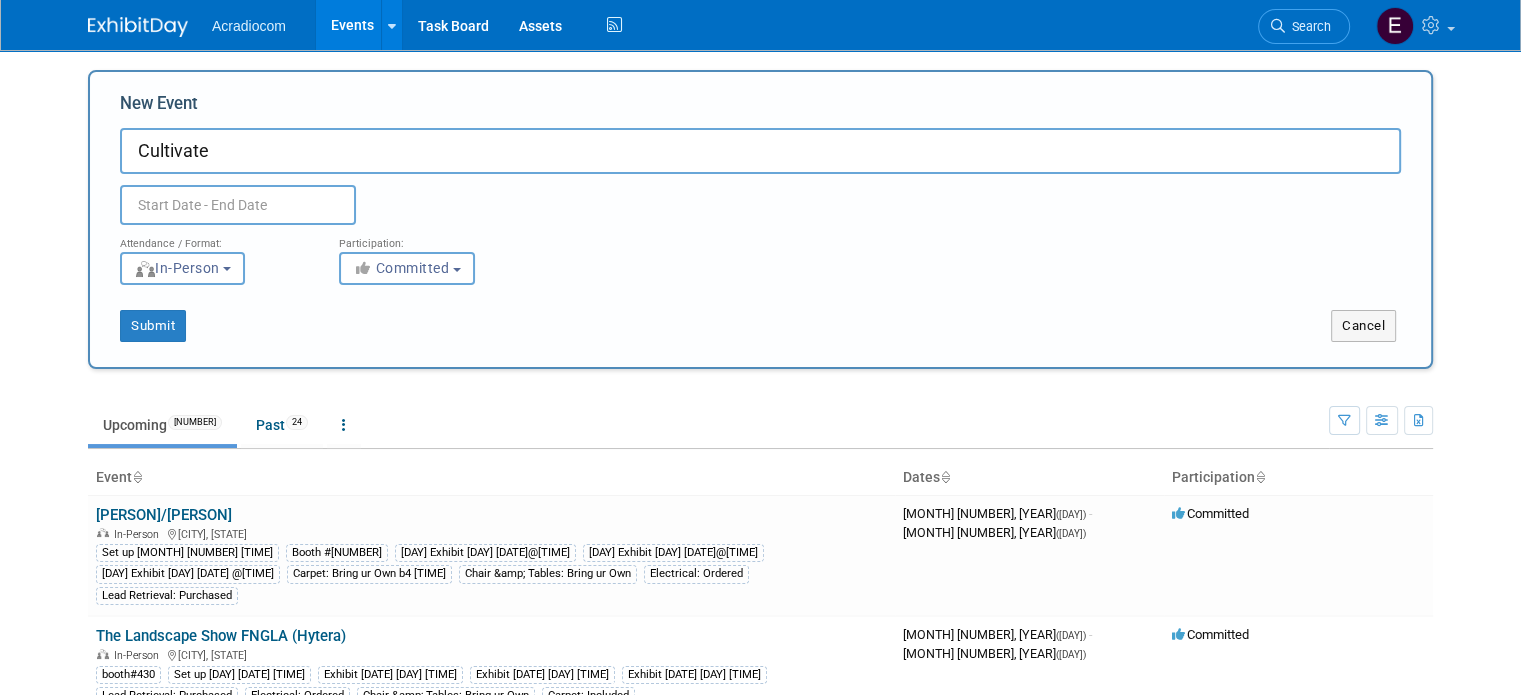 click on "Cultivate" at bounding box center [760, 151] 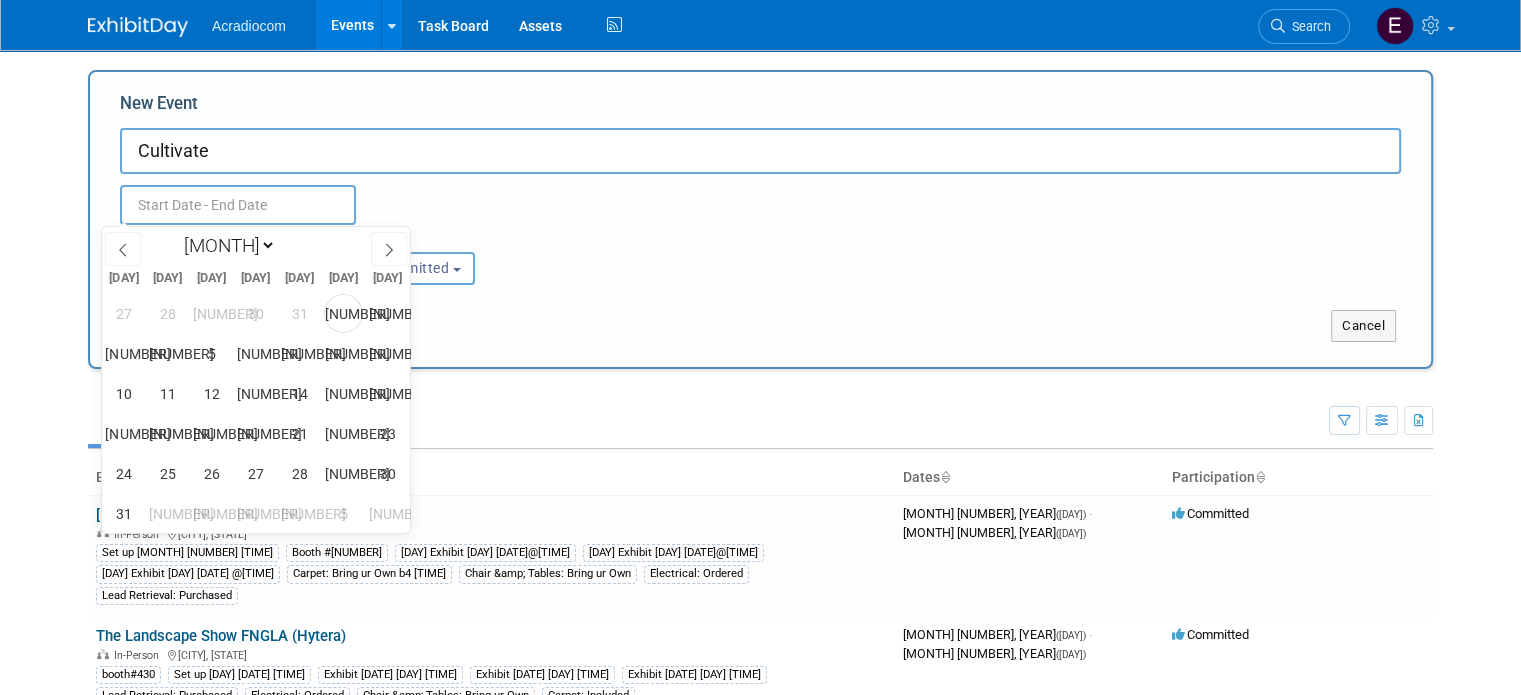 click at bounding box center [238, 205] 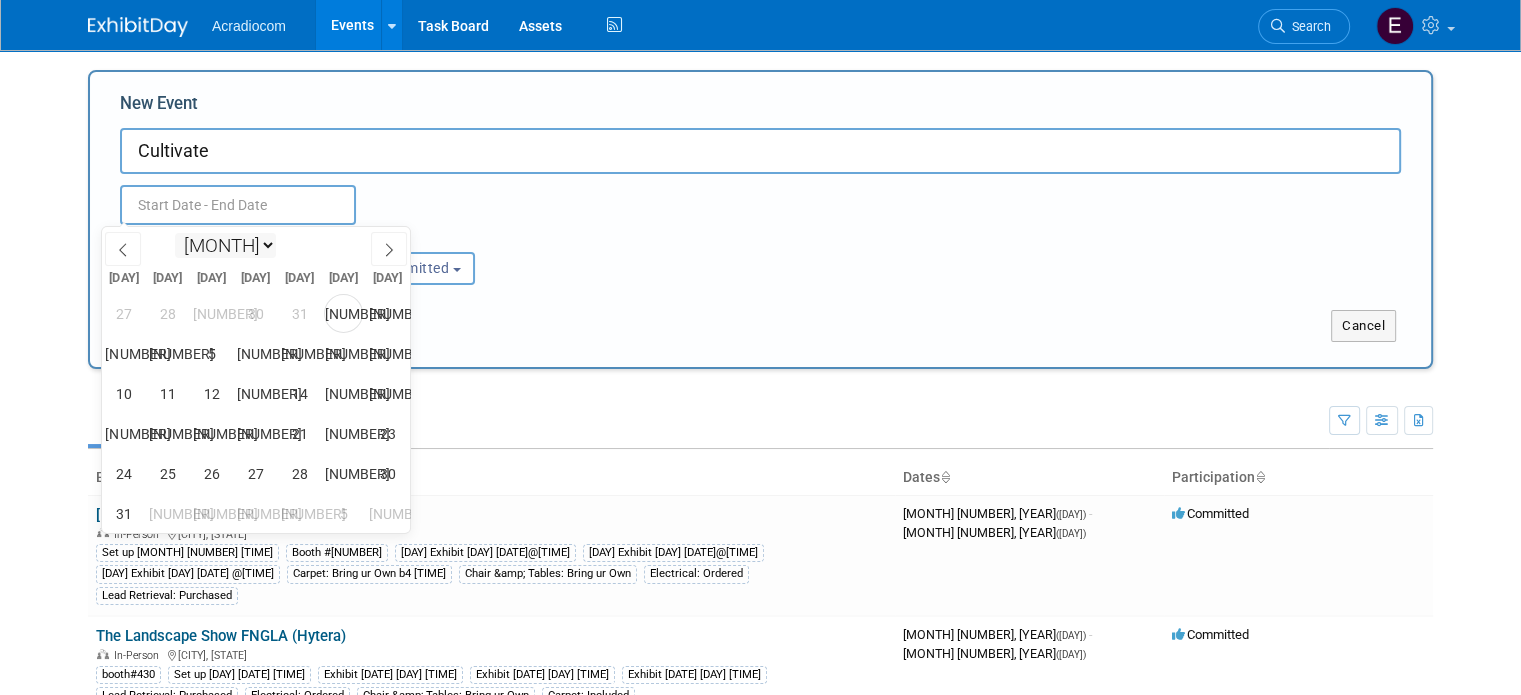 click on "January February March April May June July August September October November December" at bounding box center [225, 245] 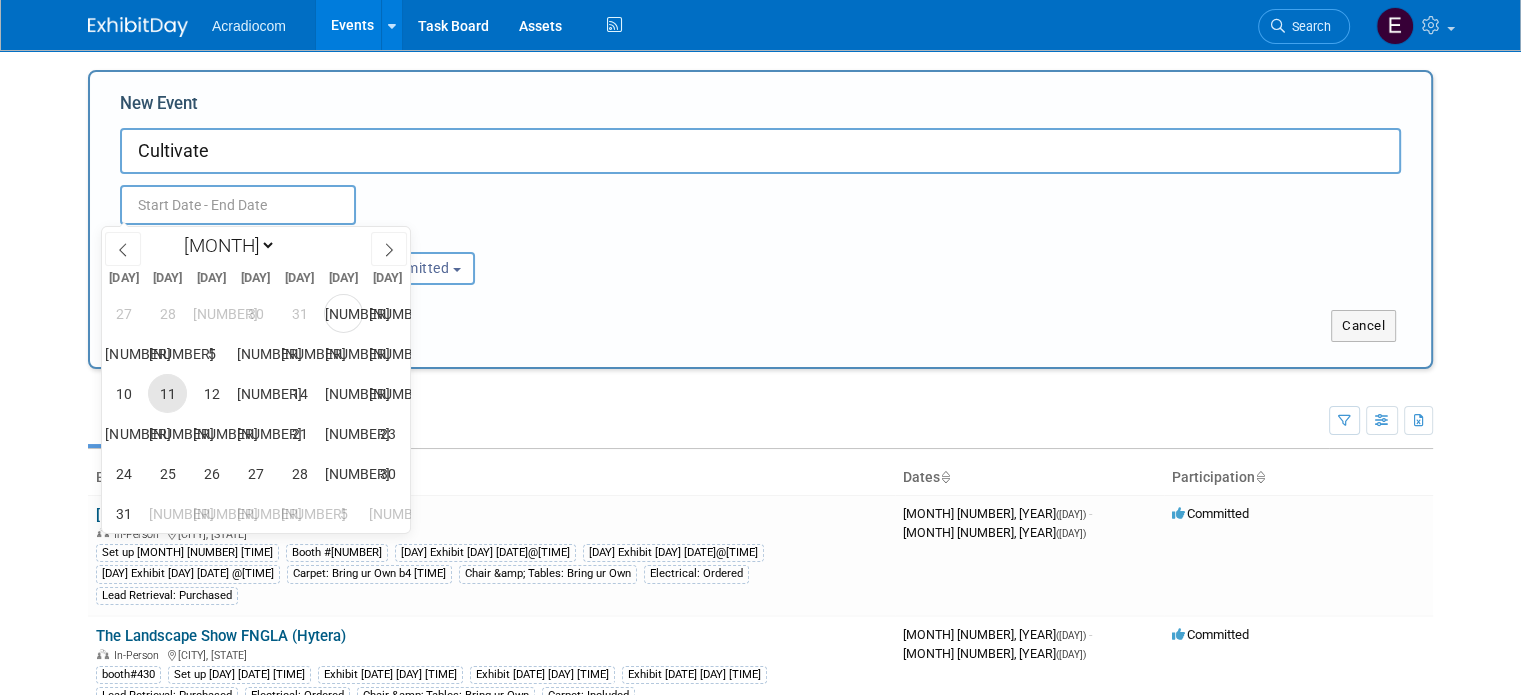 select on "6" 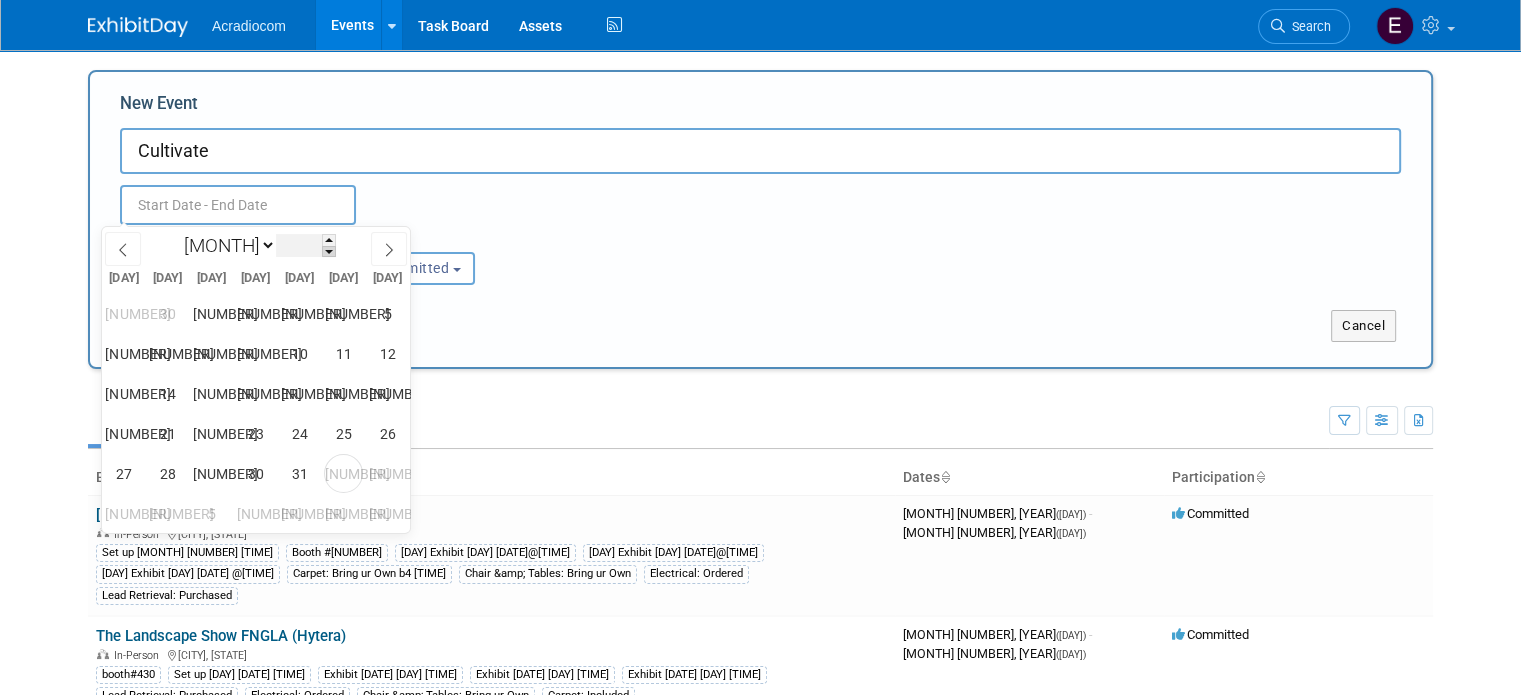 click at bounding box center [329, 252] 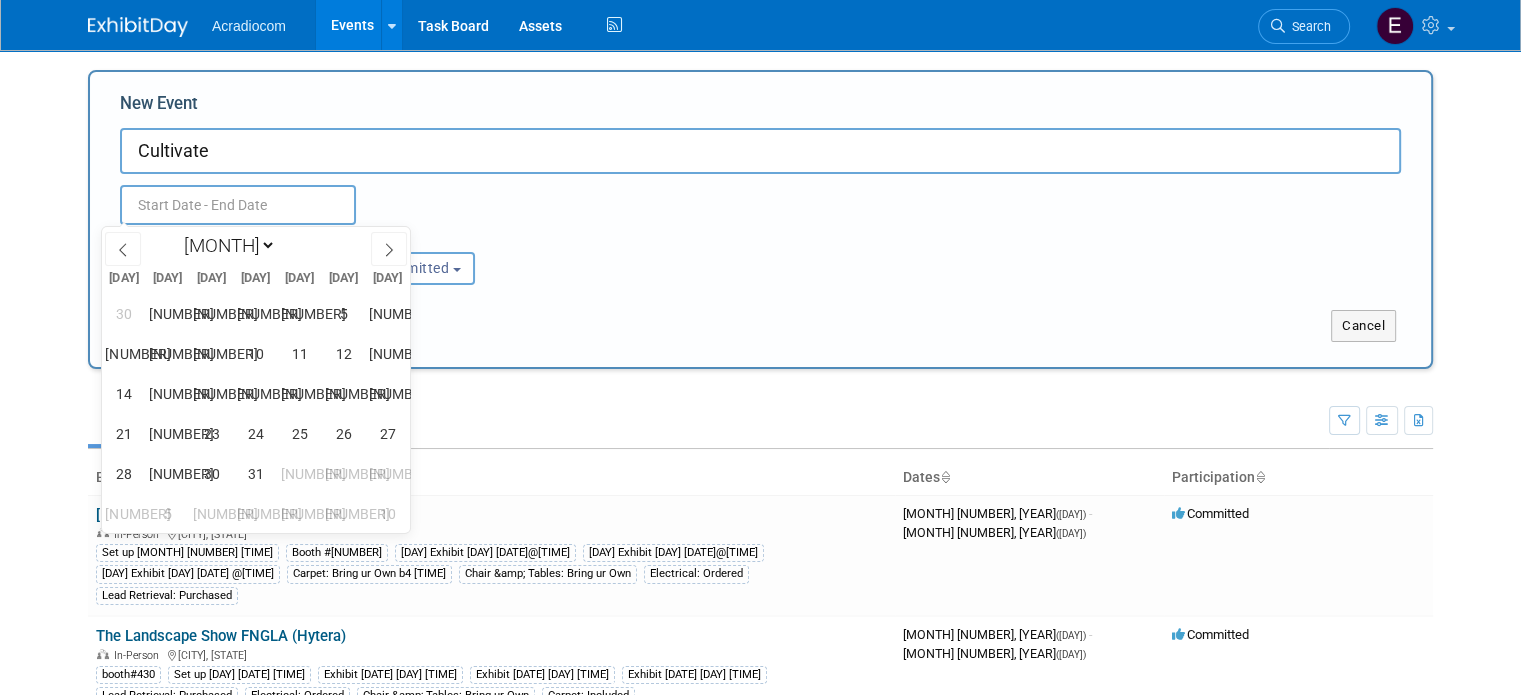 click on "January February March April May June July August September October November December 2024" at bounding box center (255, 244) 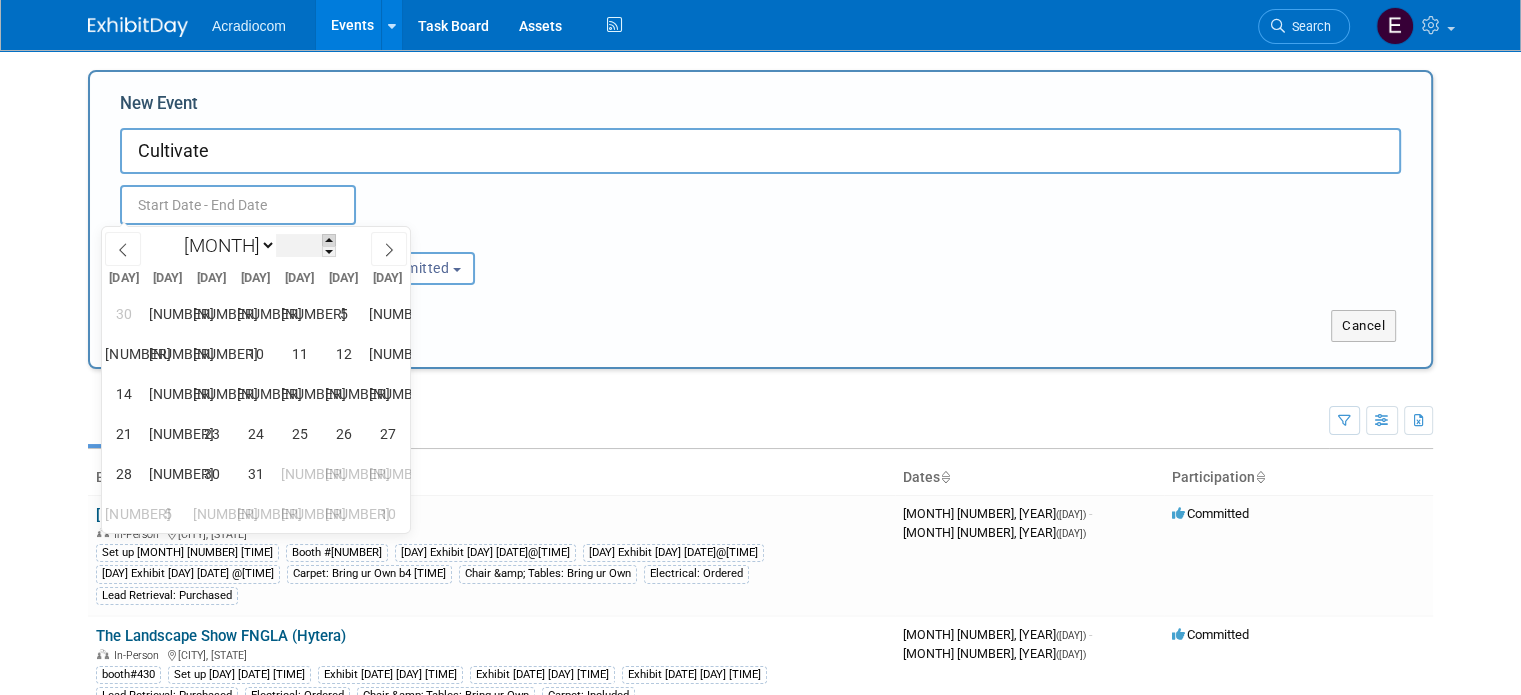 drag, startPoint x: 342, startPoint y: 230, endPoint x: 337, endPoint y: 239, distance: 10.29563 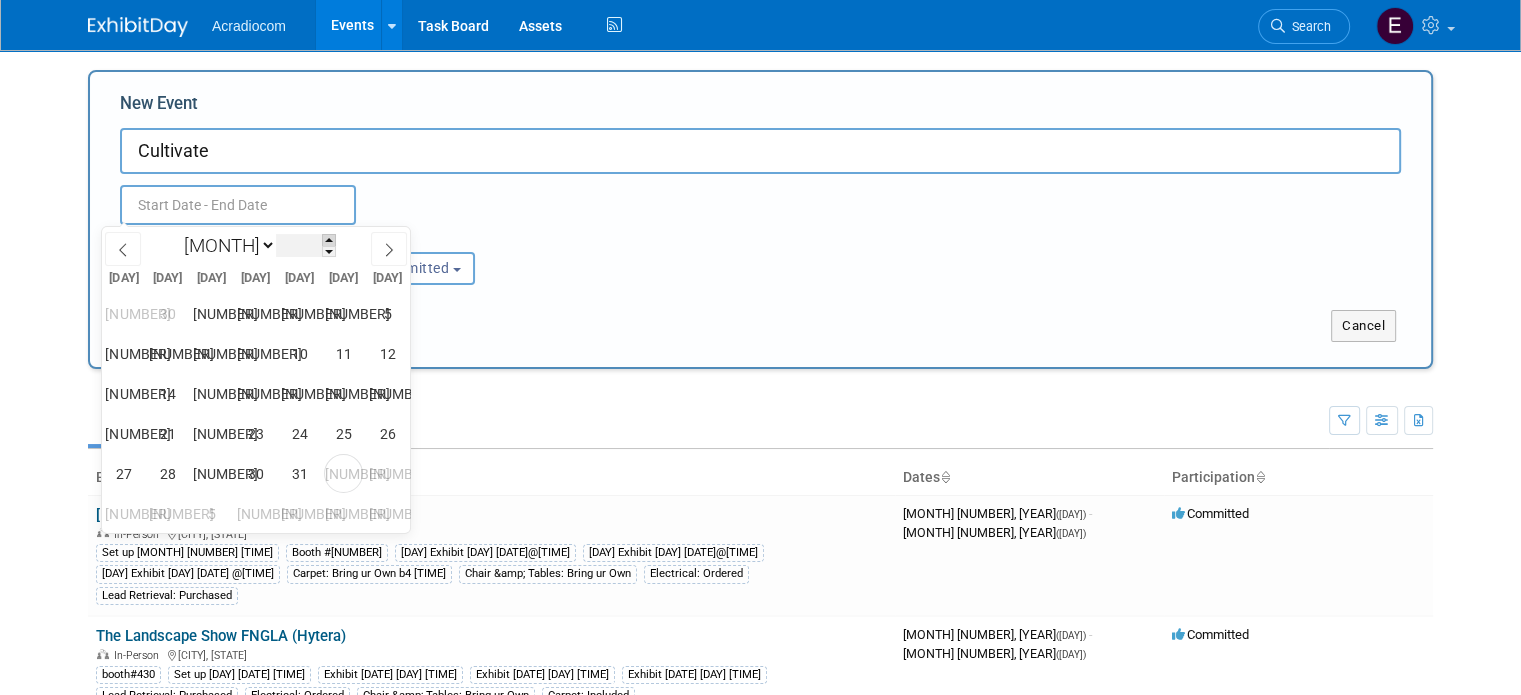 click at bounding box center (329, 240) 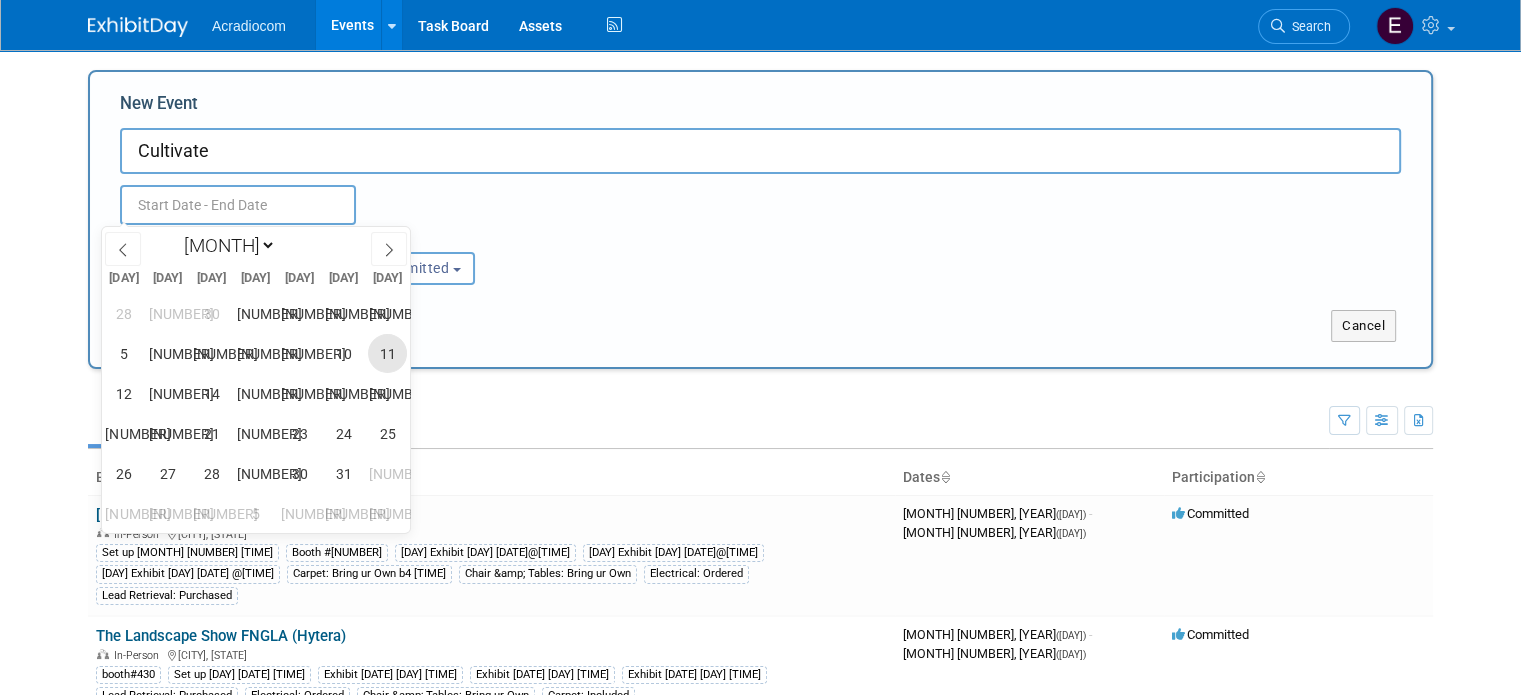 click on "11" at bounding box center (387, 353) 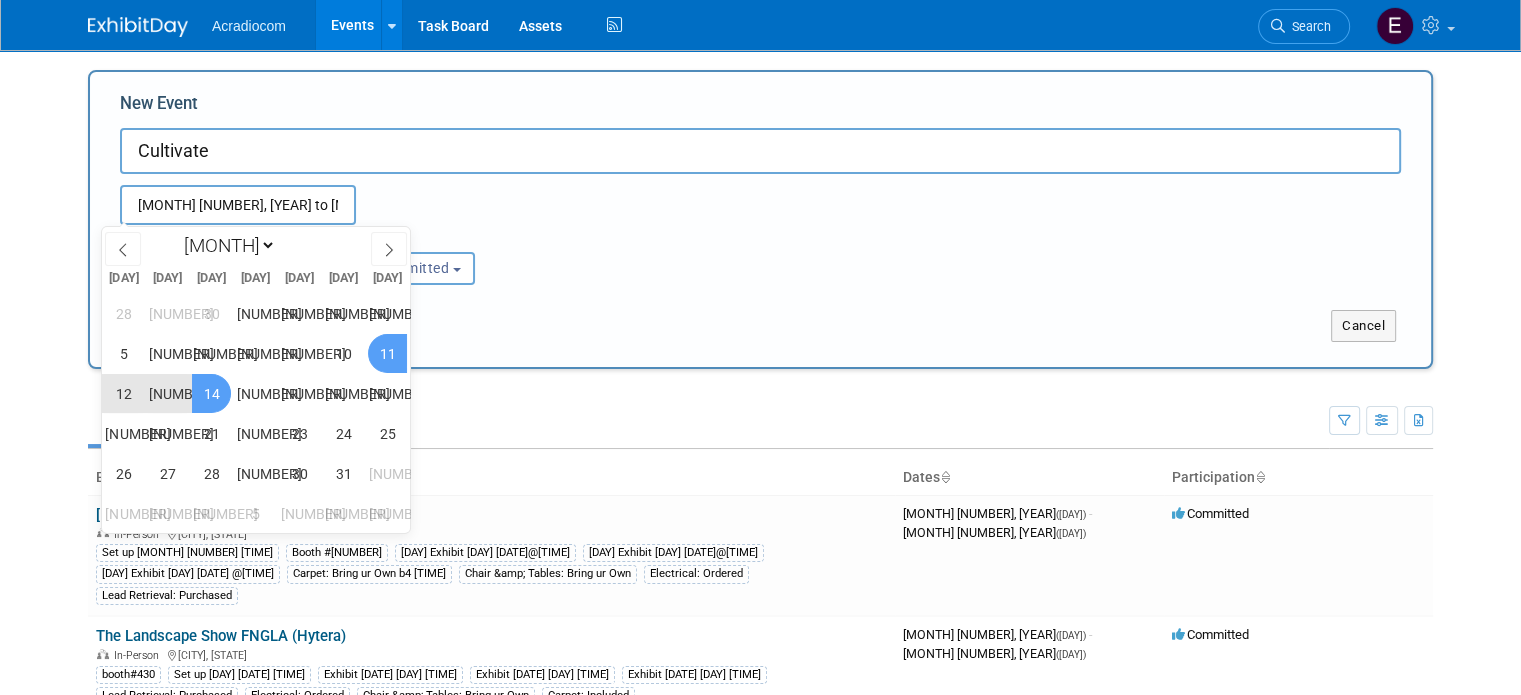 click on "[NUMBER]" at bounding box center [211, 393] 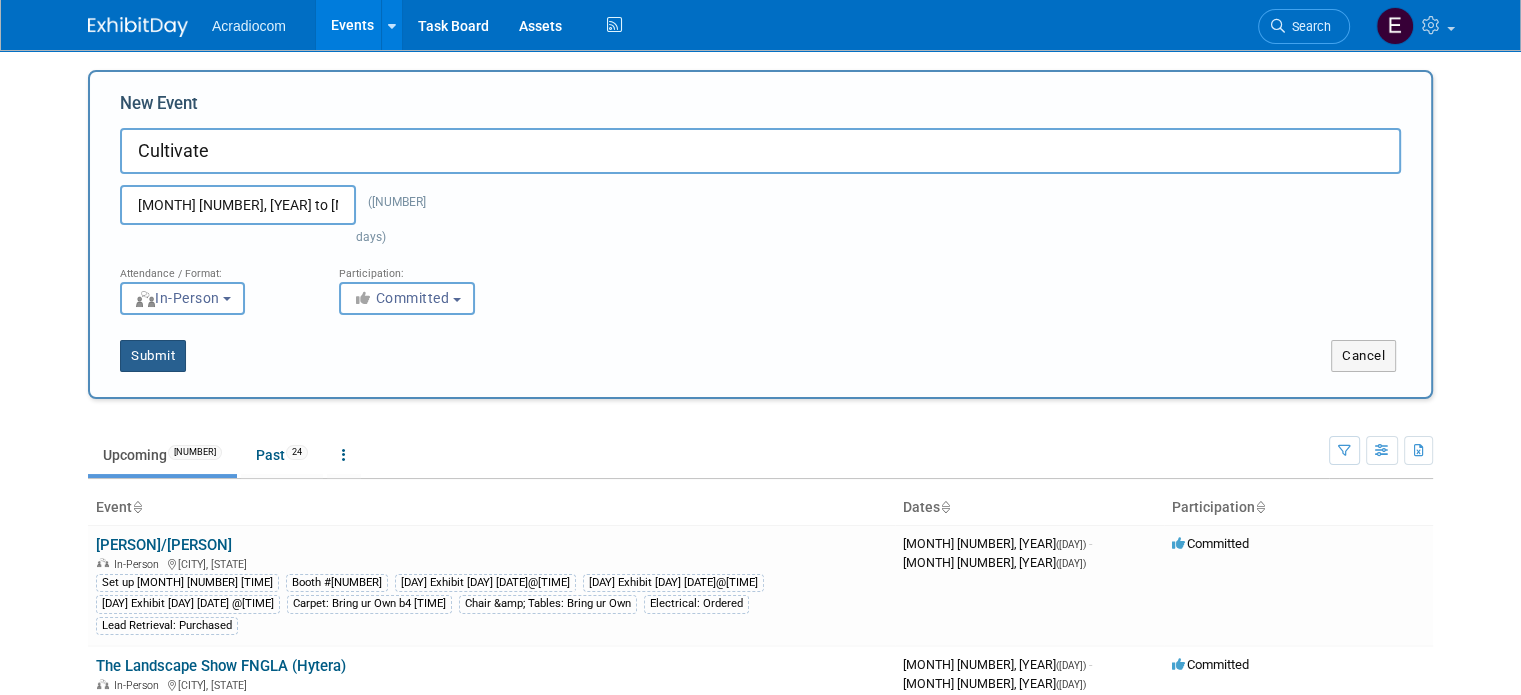 click on "Submit" at bounding box center (153, 356) 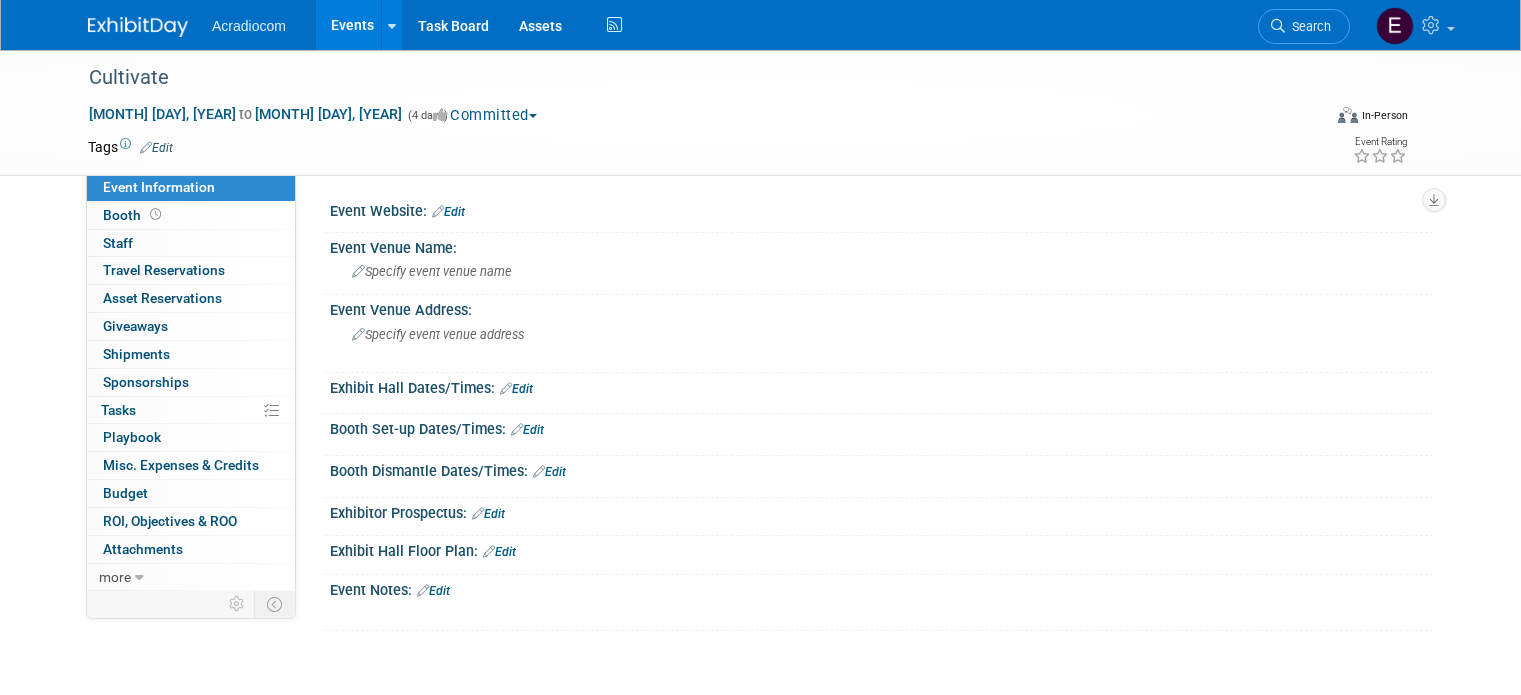 scroll, scrollTop: 0, scrollLeft: 0, axis: both 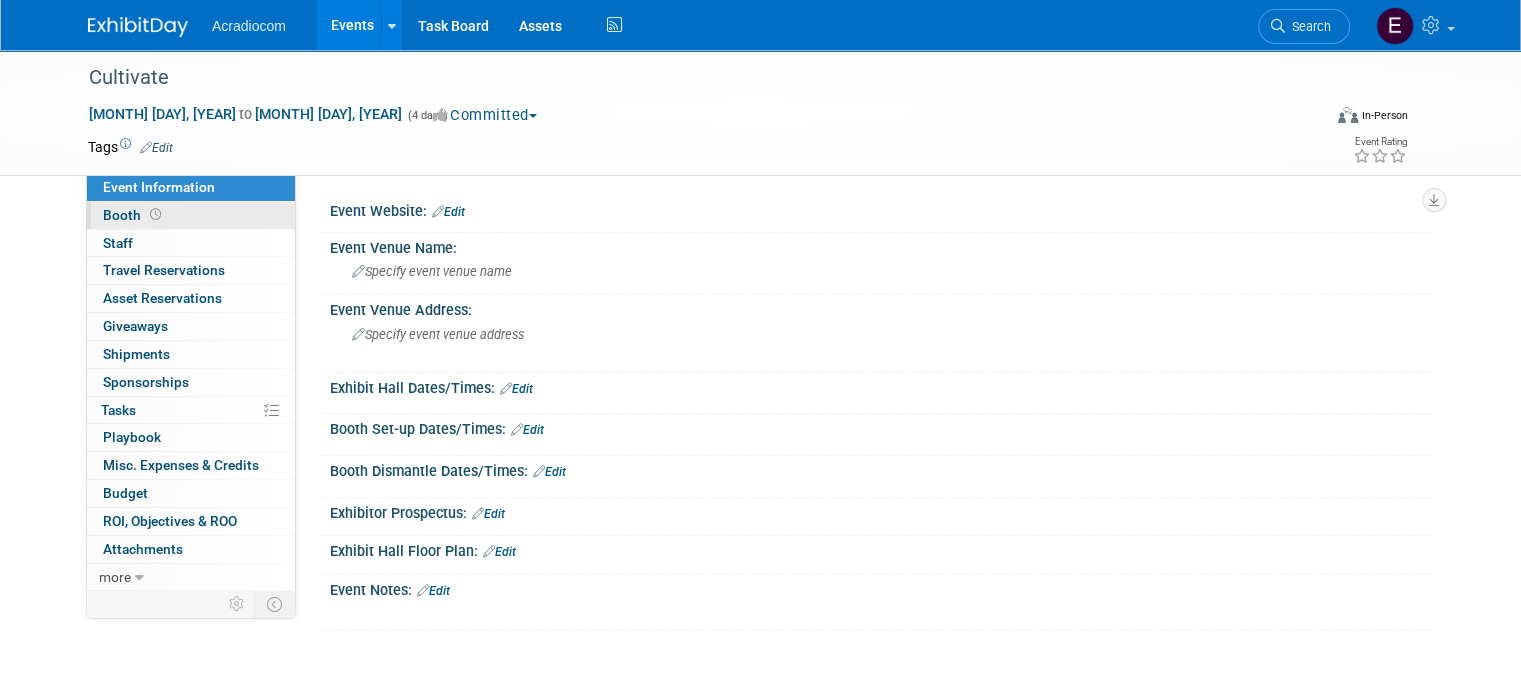 click on "Booth" at bounding box center [191, 215] 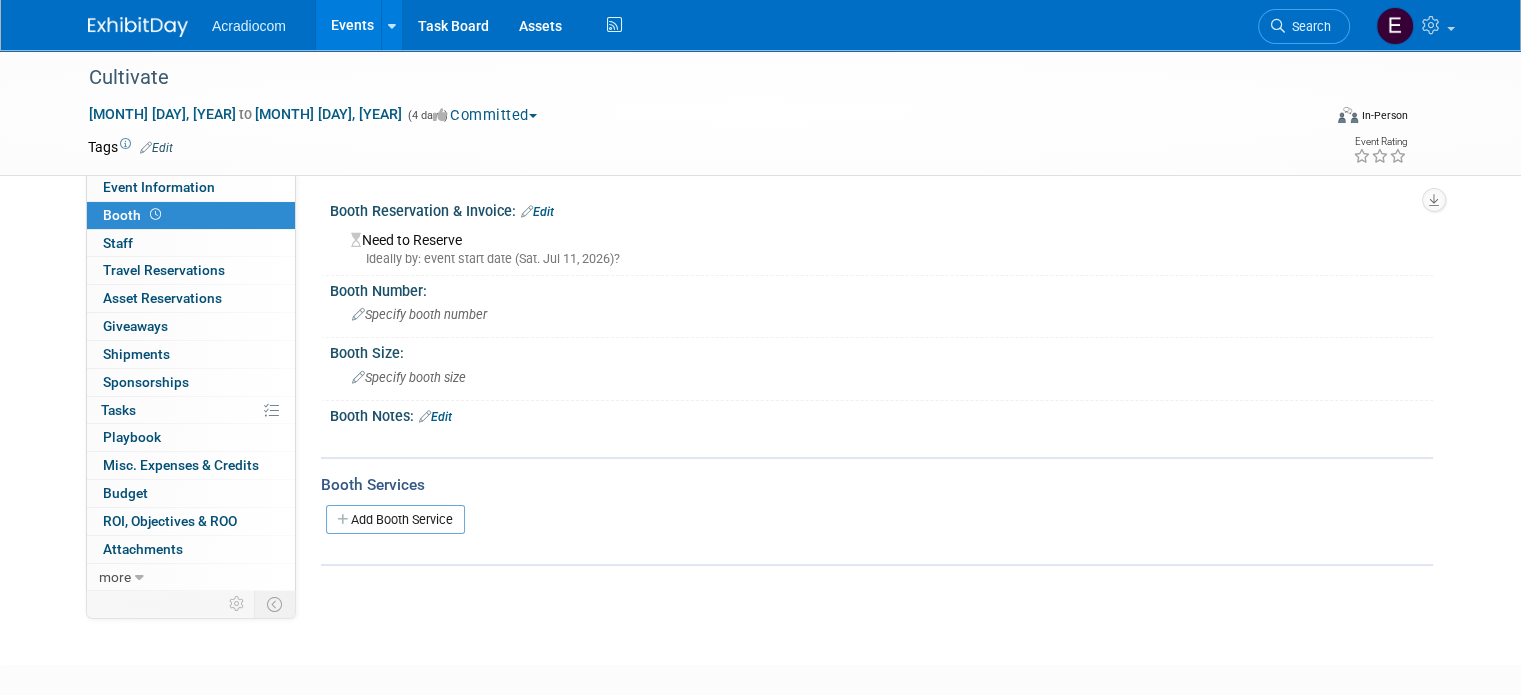 click on "Edit" at bounding box center [537, 212] 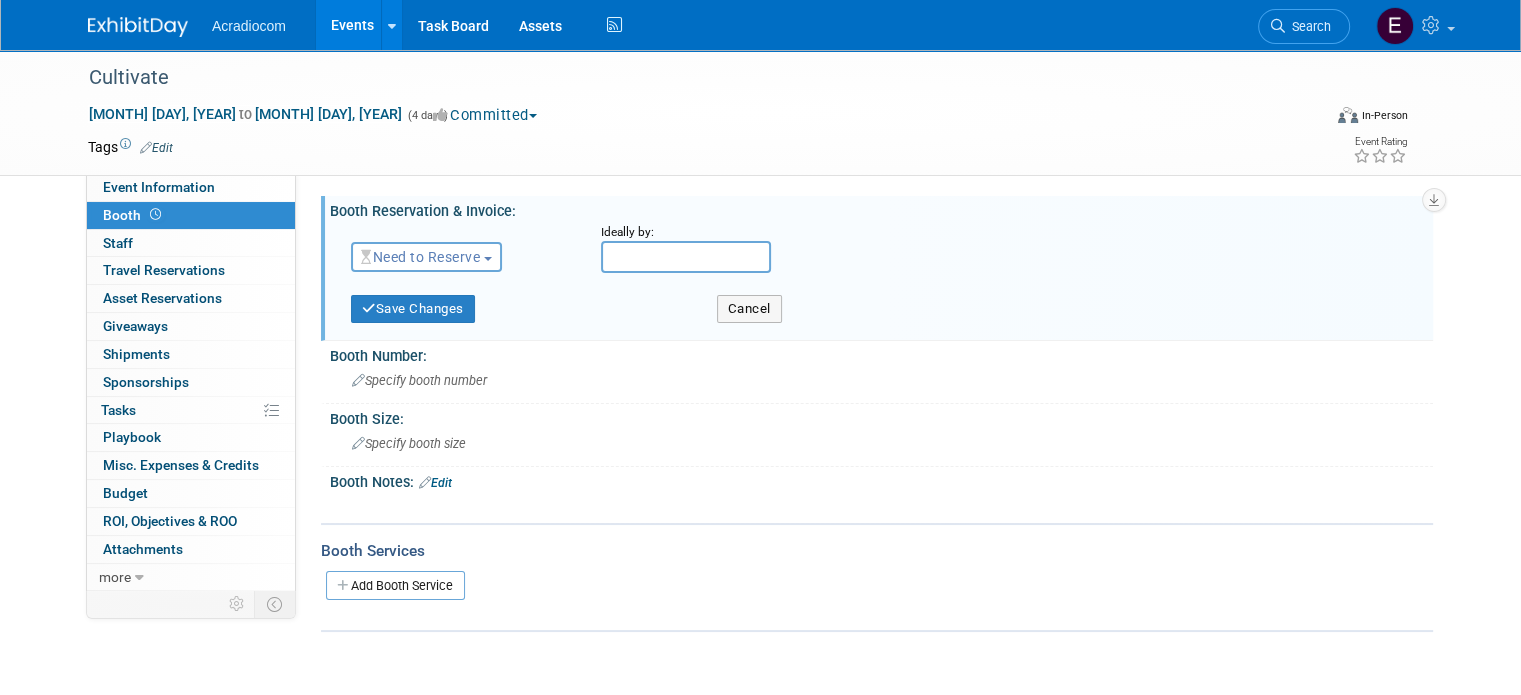 click on "Need to Reserve" at bounding box center (426, 257) 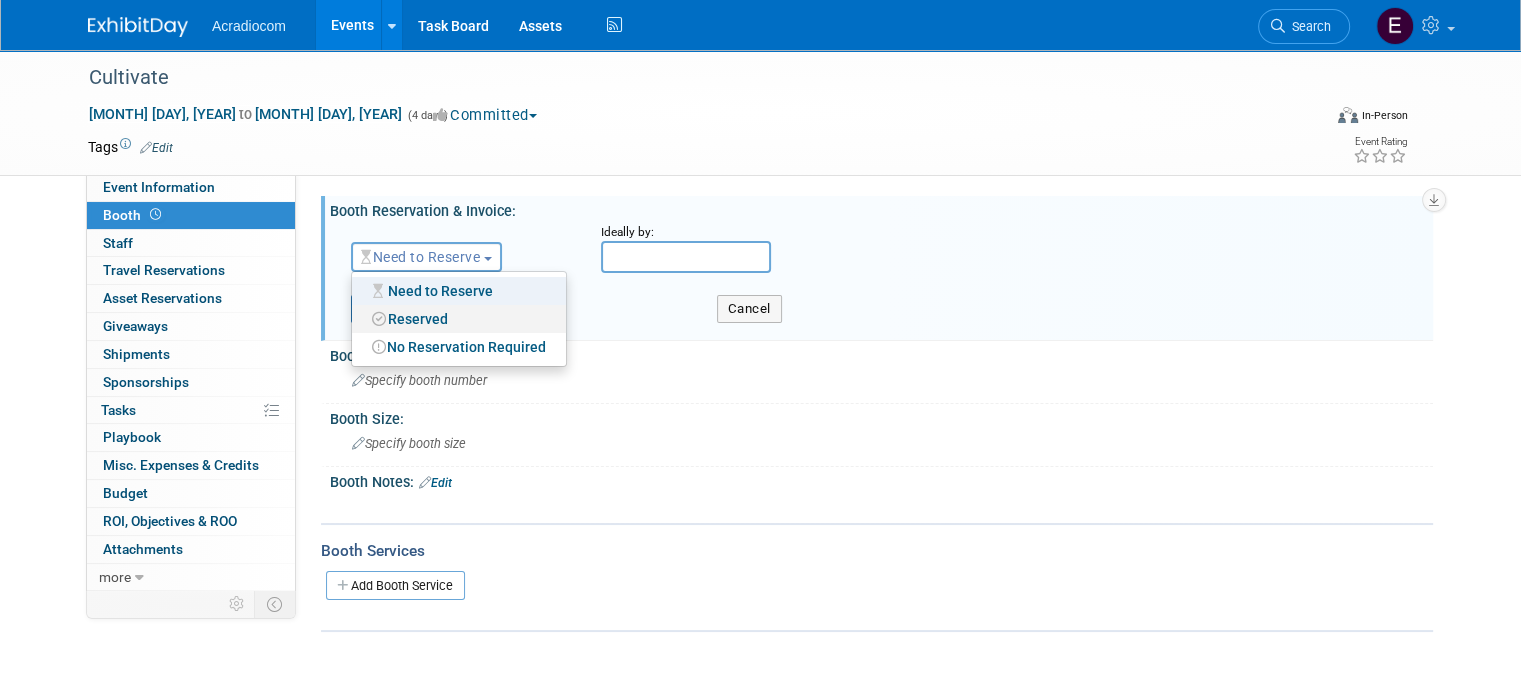 click on "Reserved" at bounding box center (459, 319) 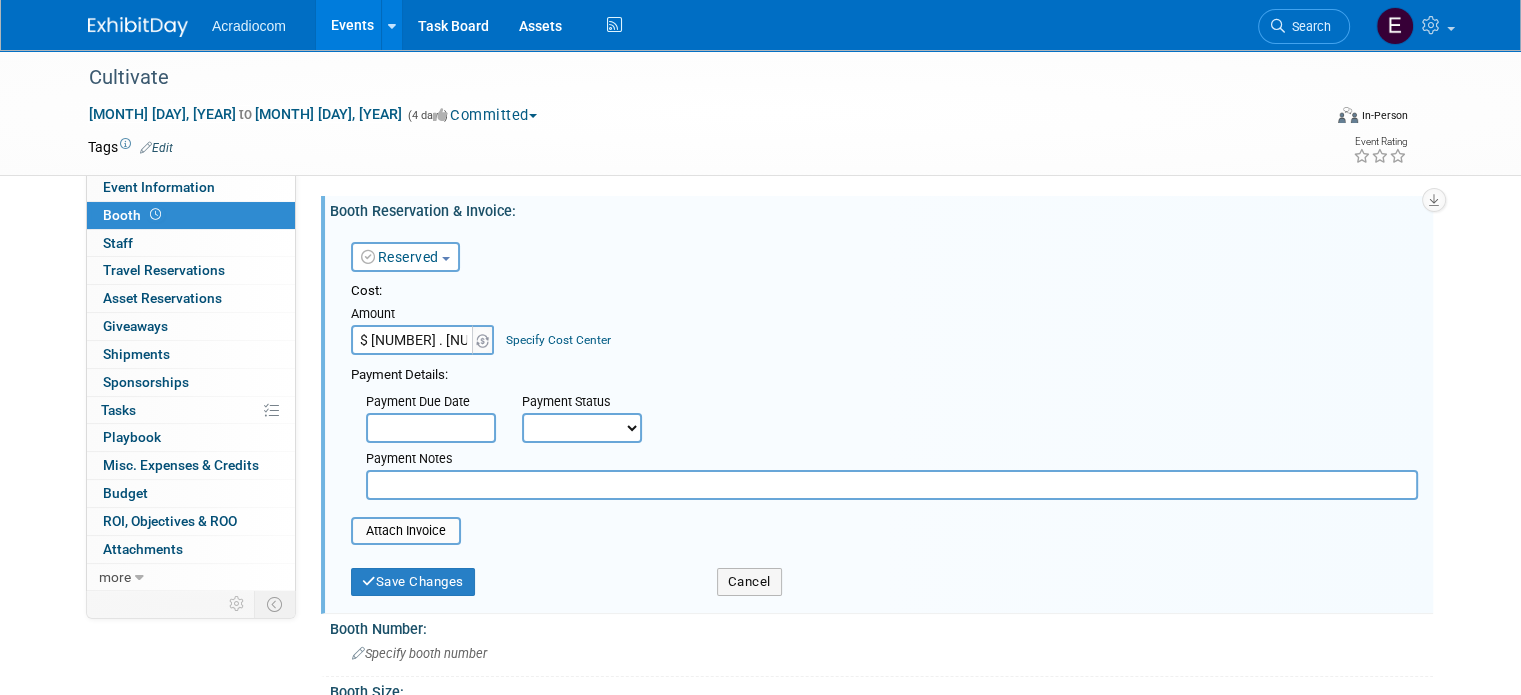 click on "$ 0.00" at bounding box center [413, 340] 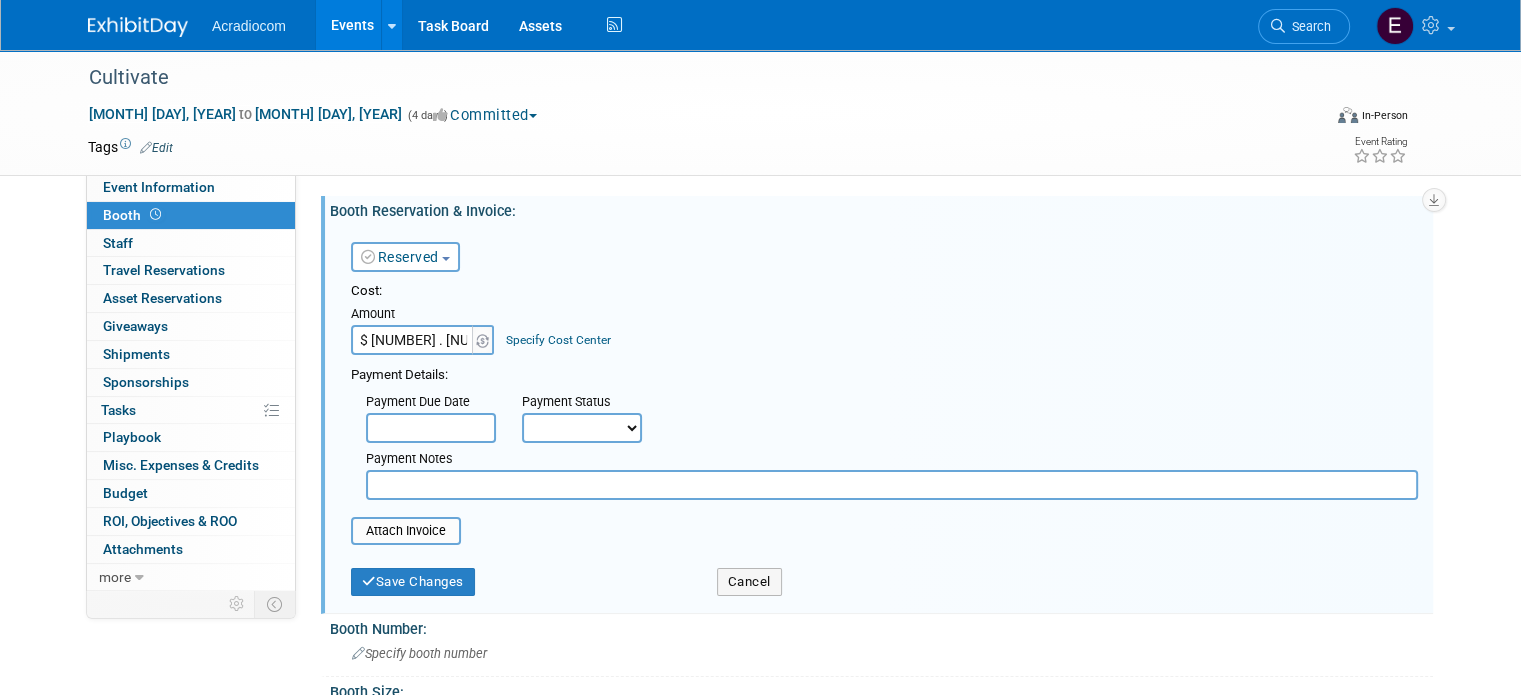 paste on "1,262.5" 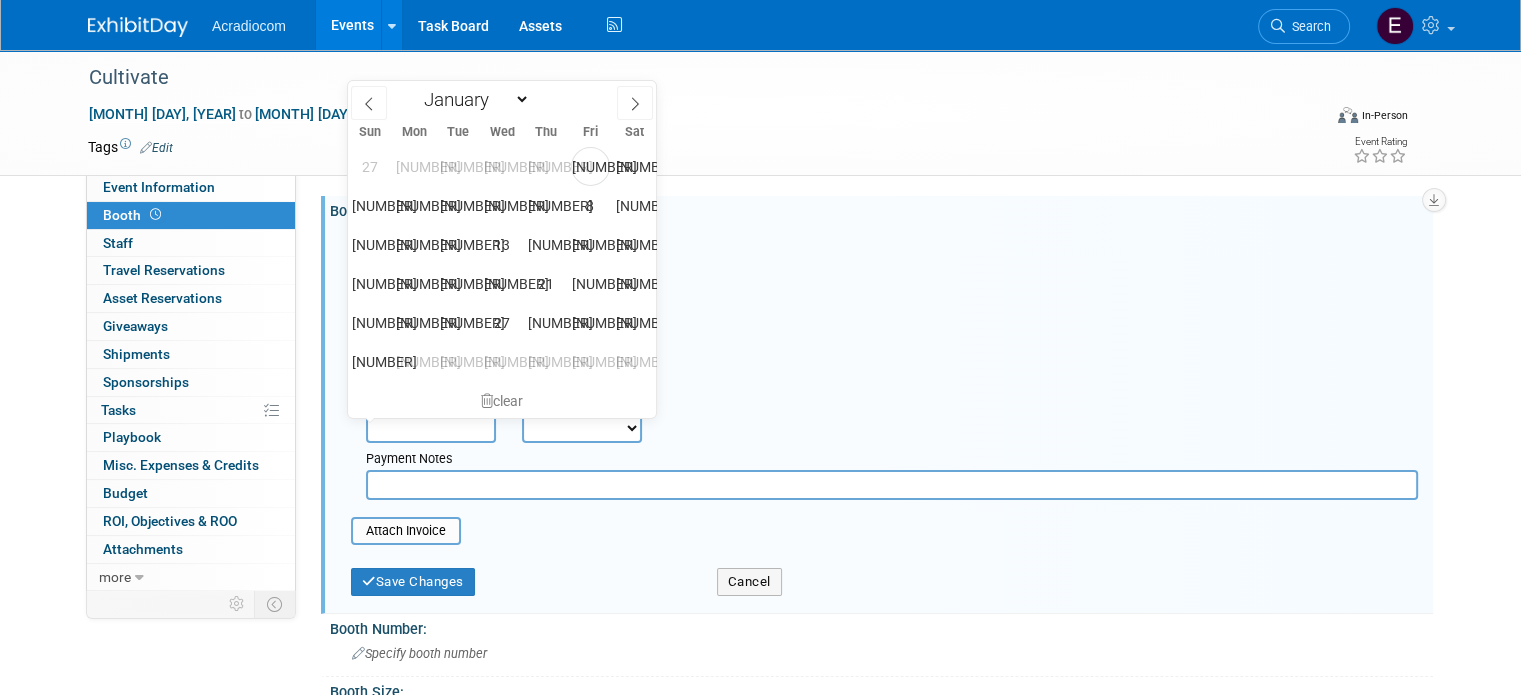 click at bounding box center [431, 428] 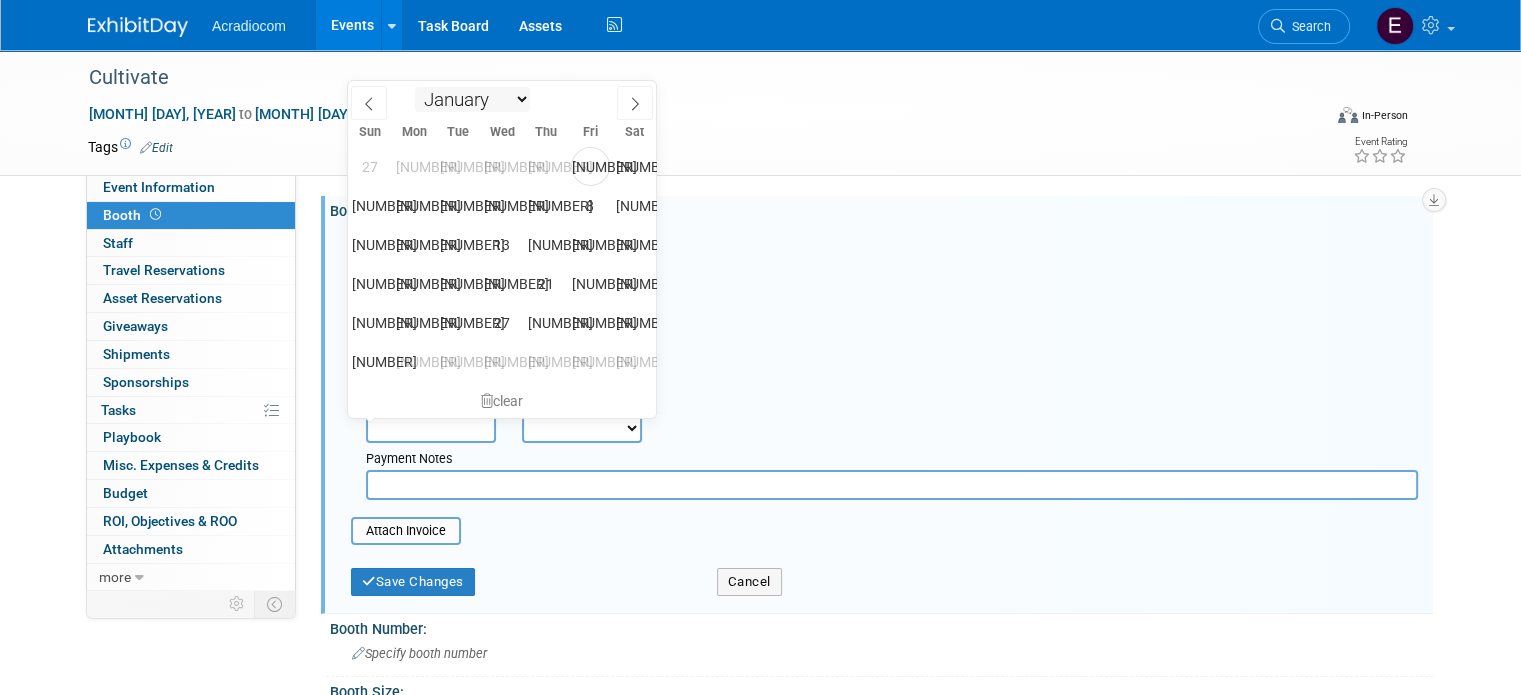 drag, startPoint x: 484, startPoint y: 111, endPoint x: 484, endPoint y: 100, distance: 11 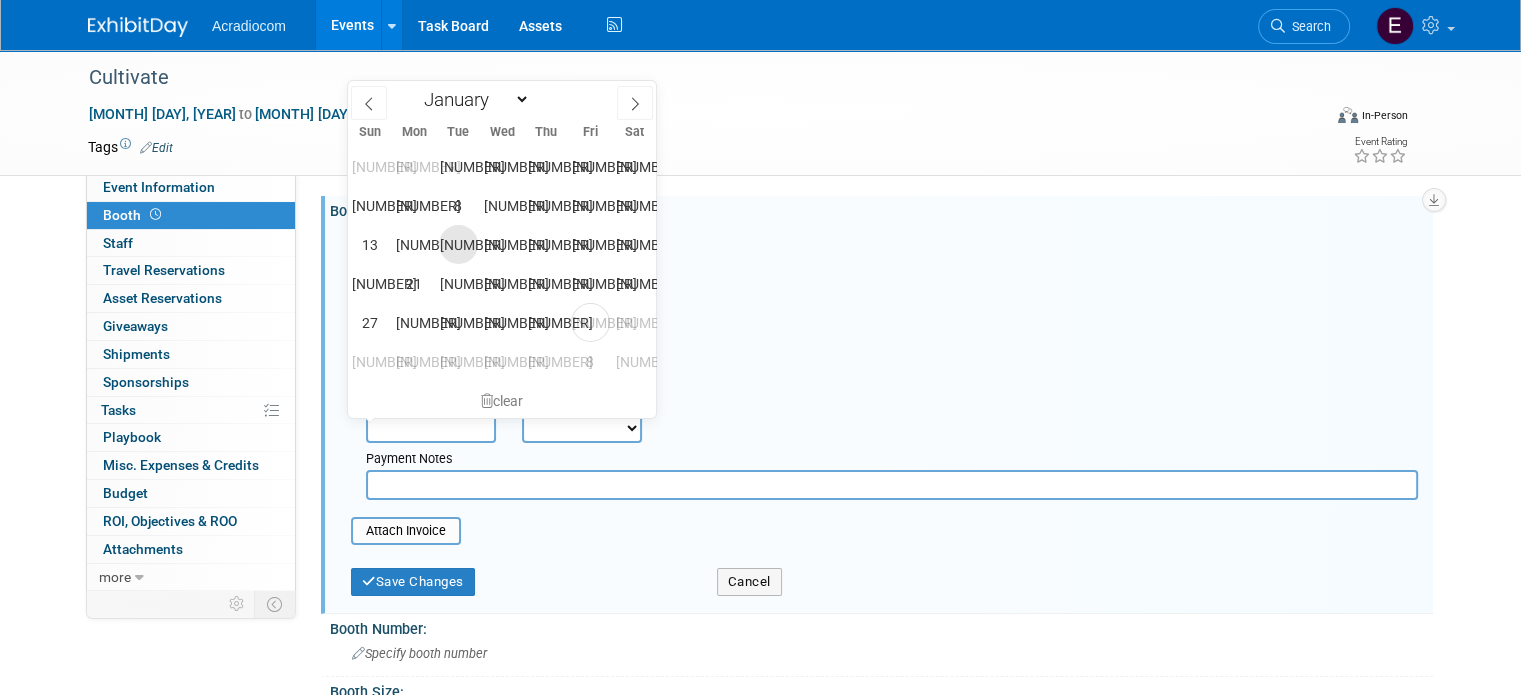 click on "15" at bounding box center [458, 244] 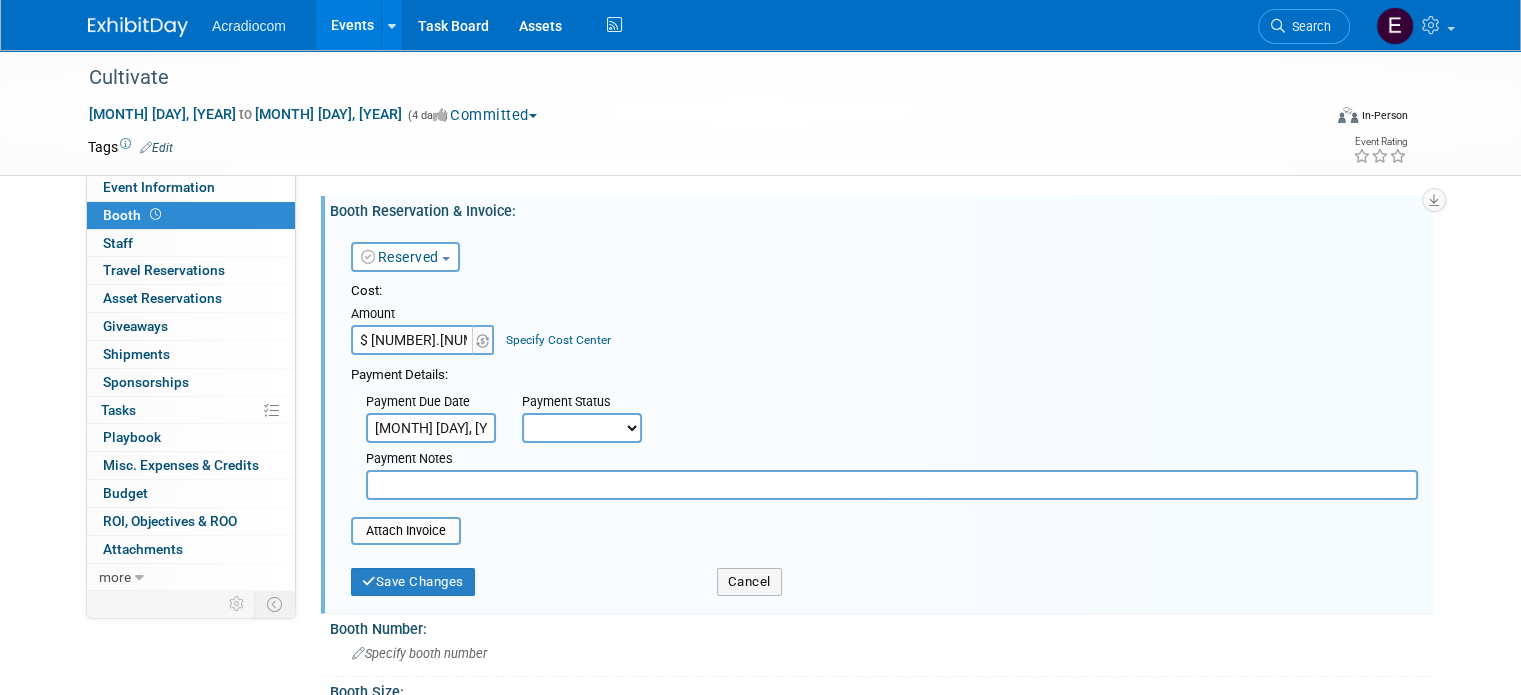 click on "Not Paid Yet
Partially Paid
Paid in Full" at bounding box center [582, 428] 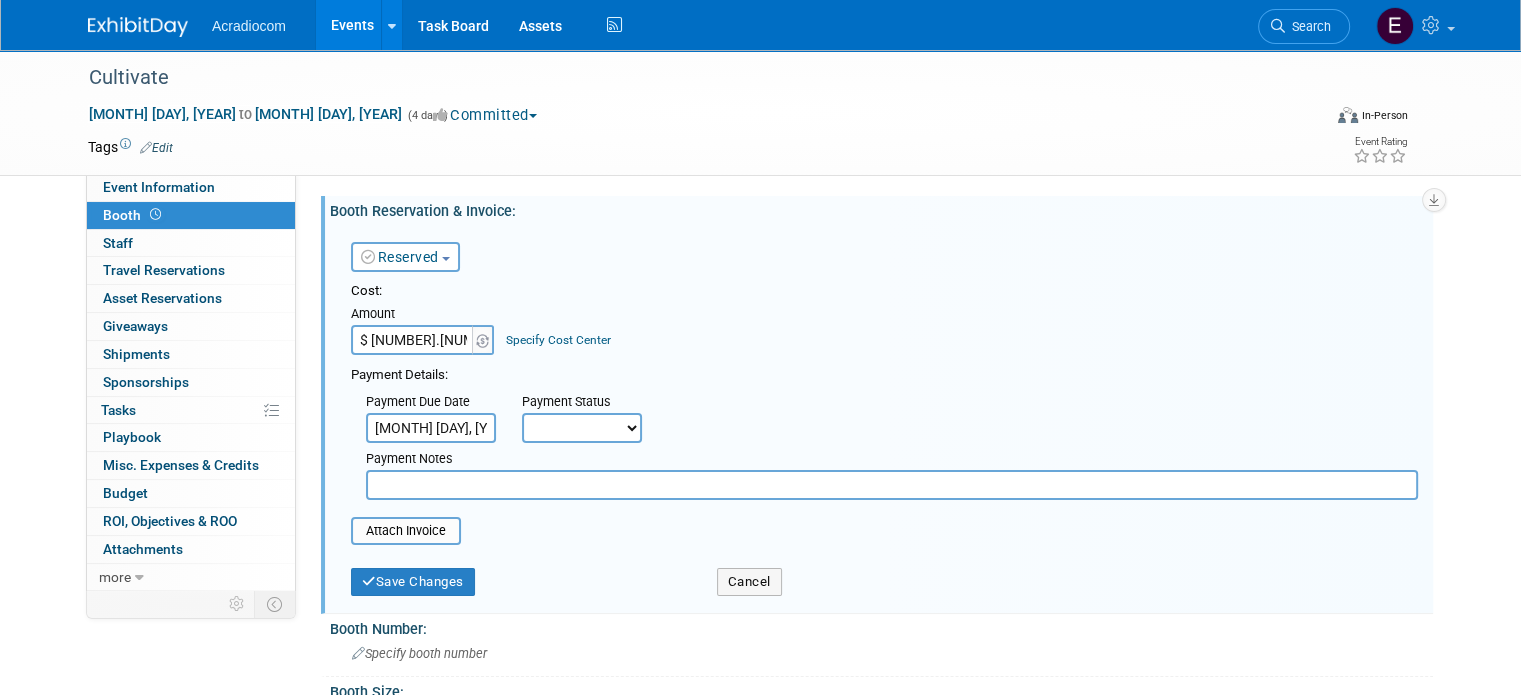 select on "2" 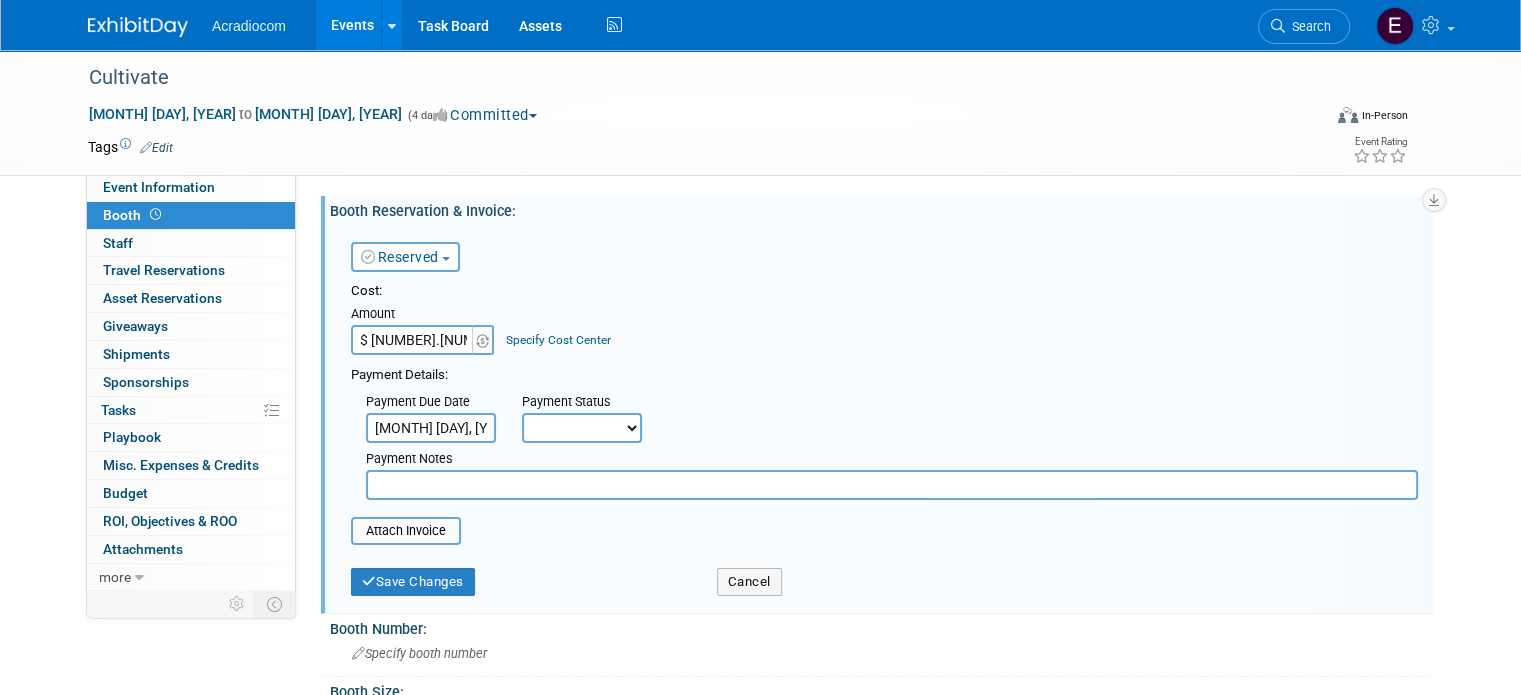 click on "Not Paid Yet
Partially Paid
Paid in Full" at bounding box center (582, 428) 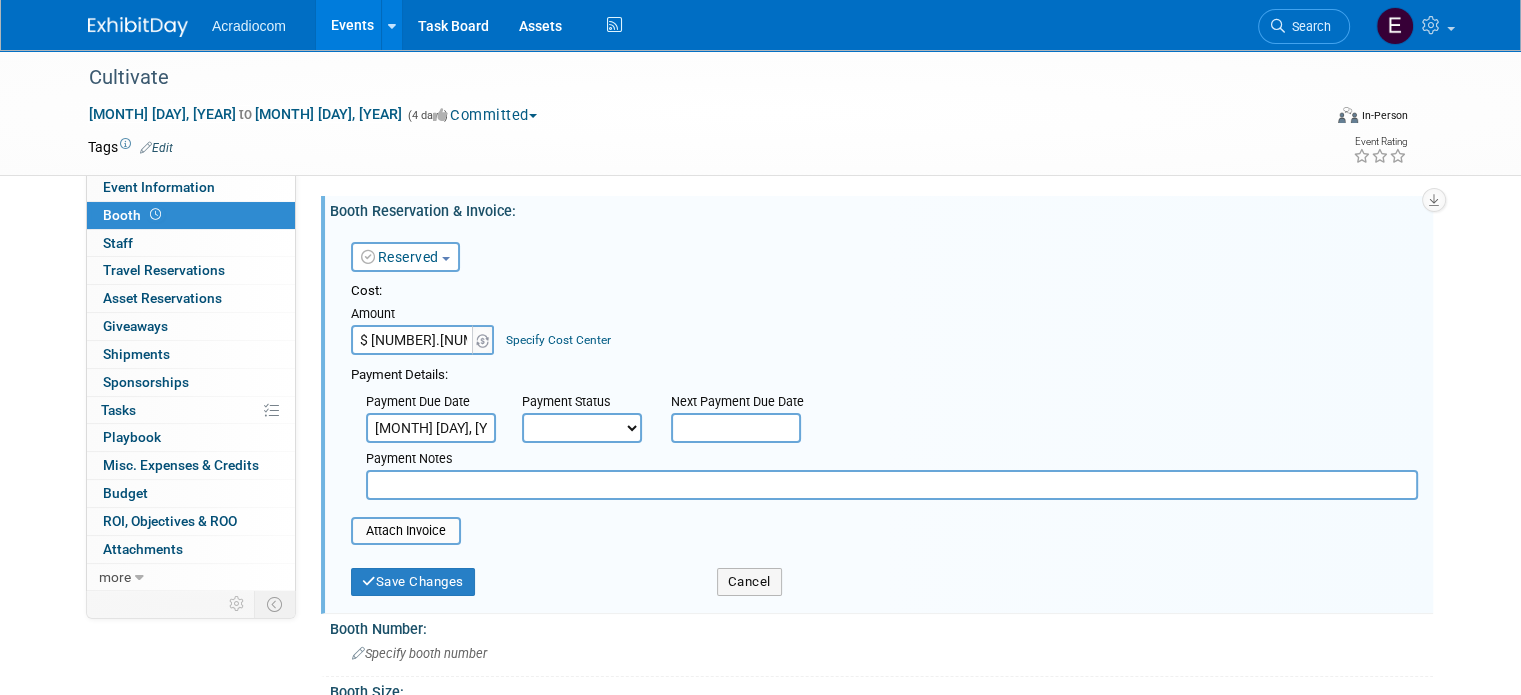 click at bounding box center (736, 428) 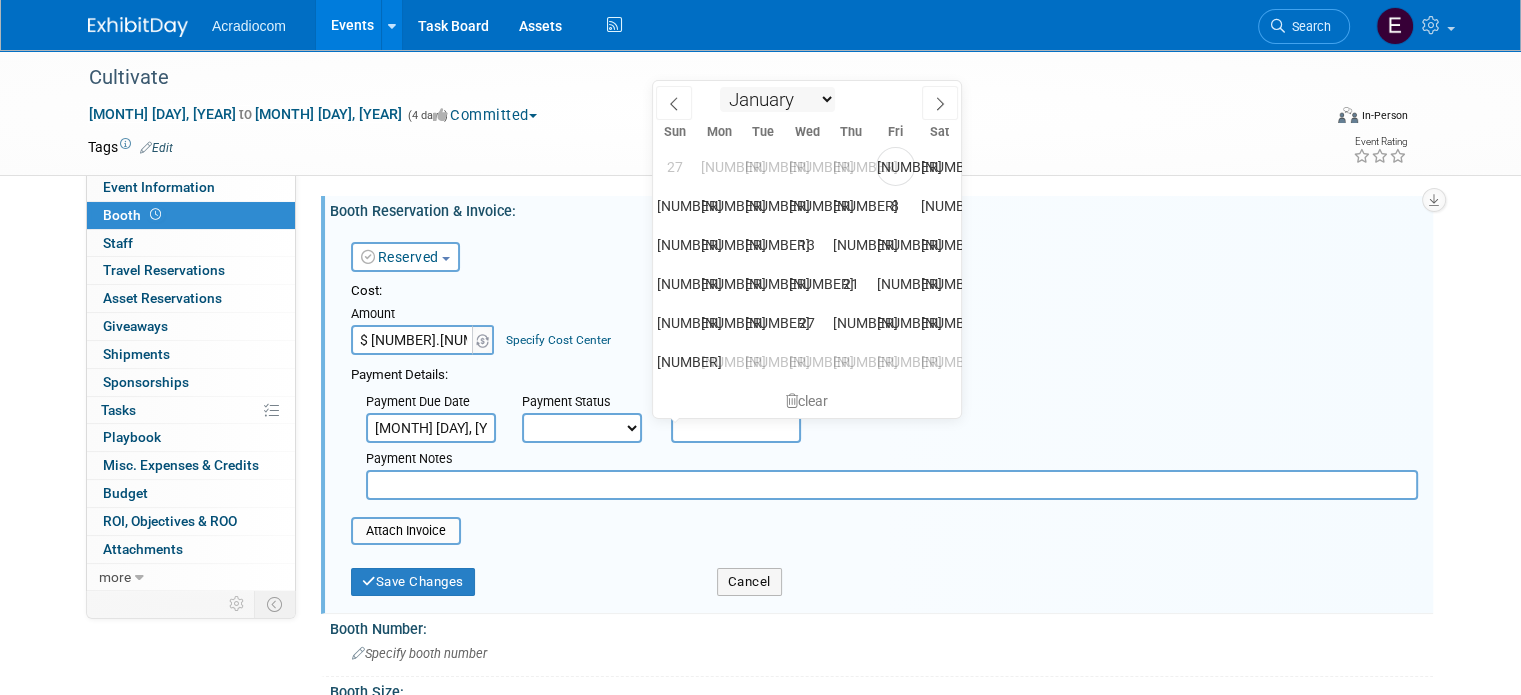 click on "January February March April May June July August September October November December" at bounding box center (777, 99) 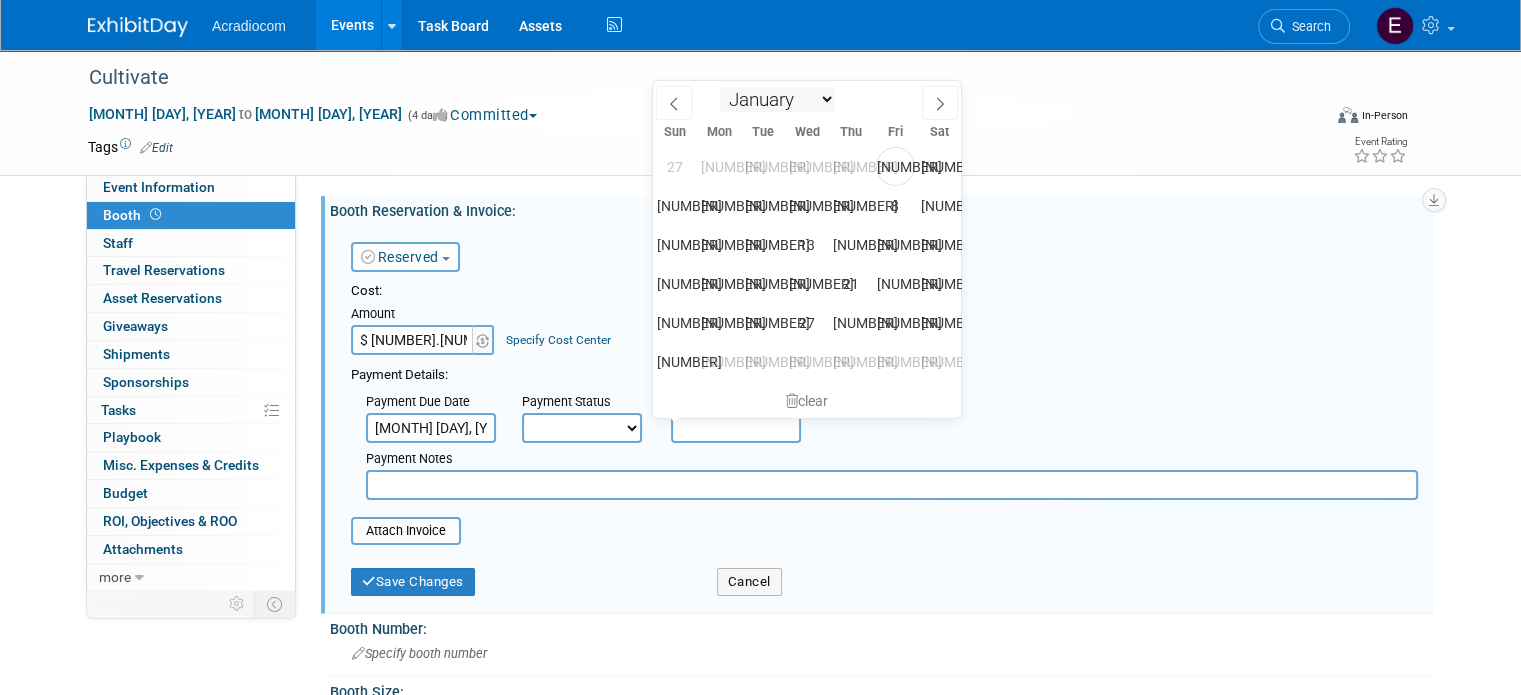 select on "2" 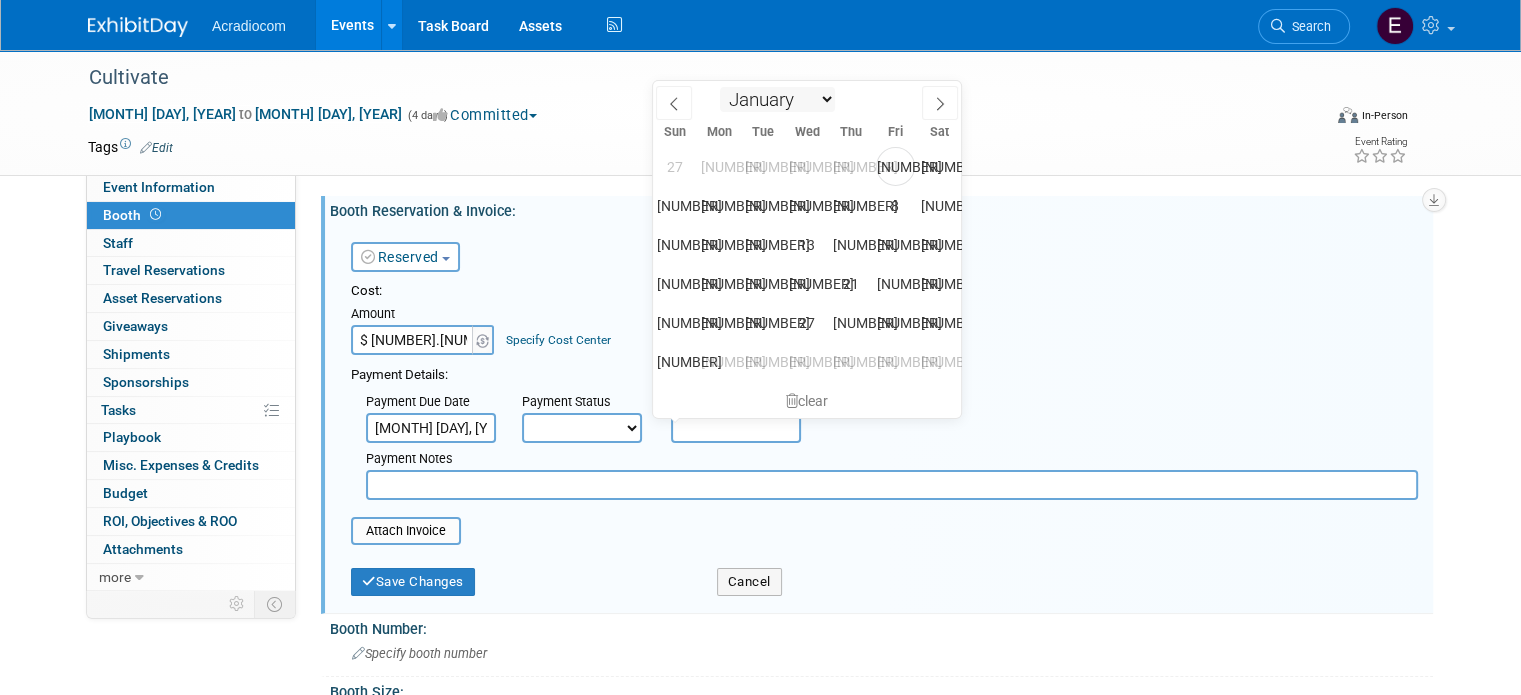 click on "January February March April May June July August September October November December" at bounding box center (777, 99) 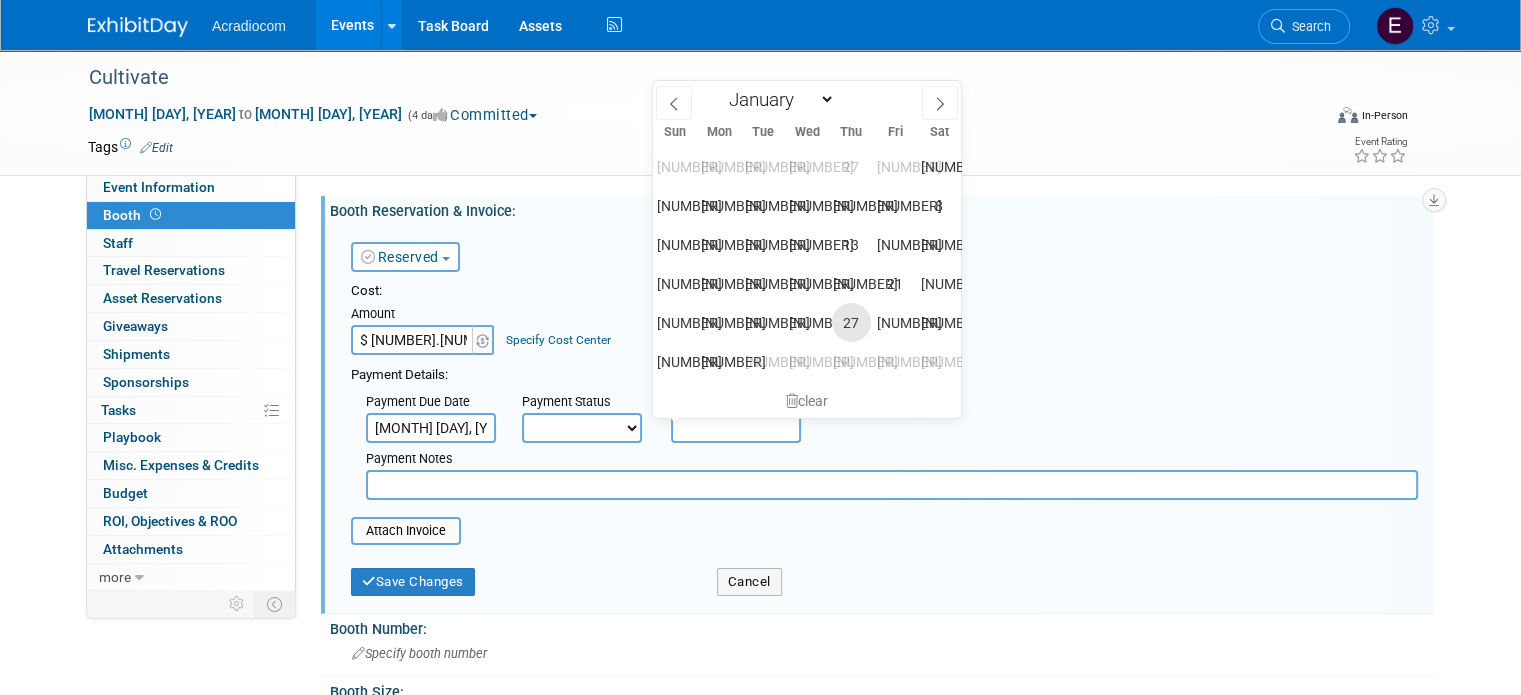 click on "27" at bounding box center (851, 322) 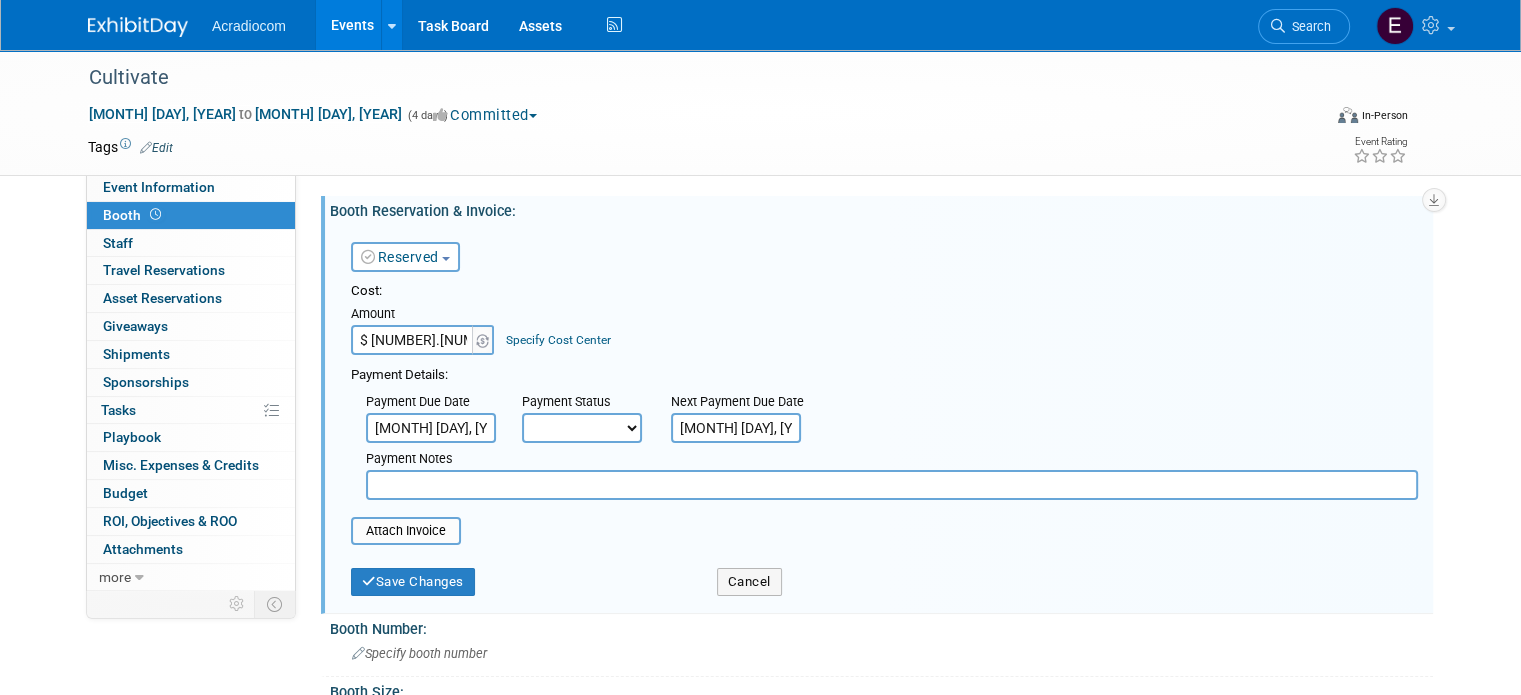 click on "Mar 27, 2025" at bounding box center [736, 428] 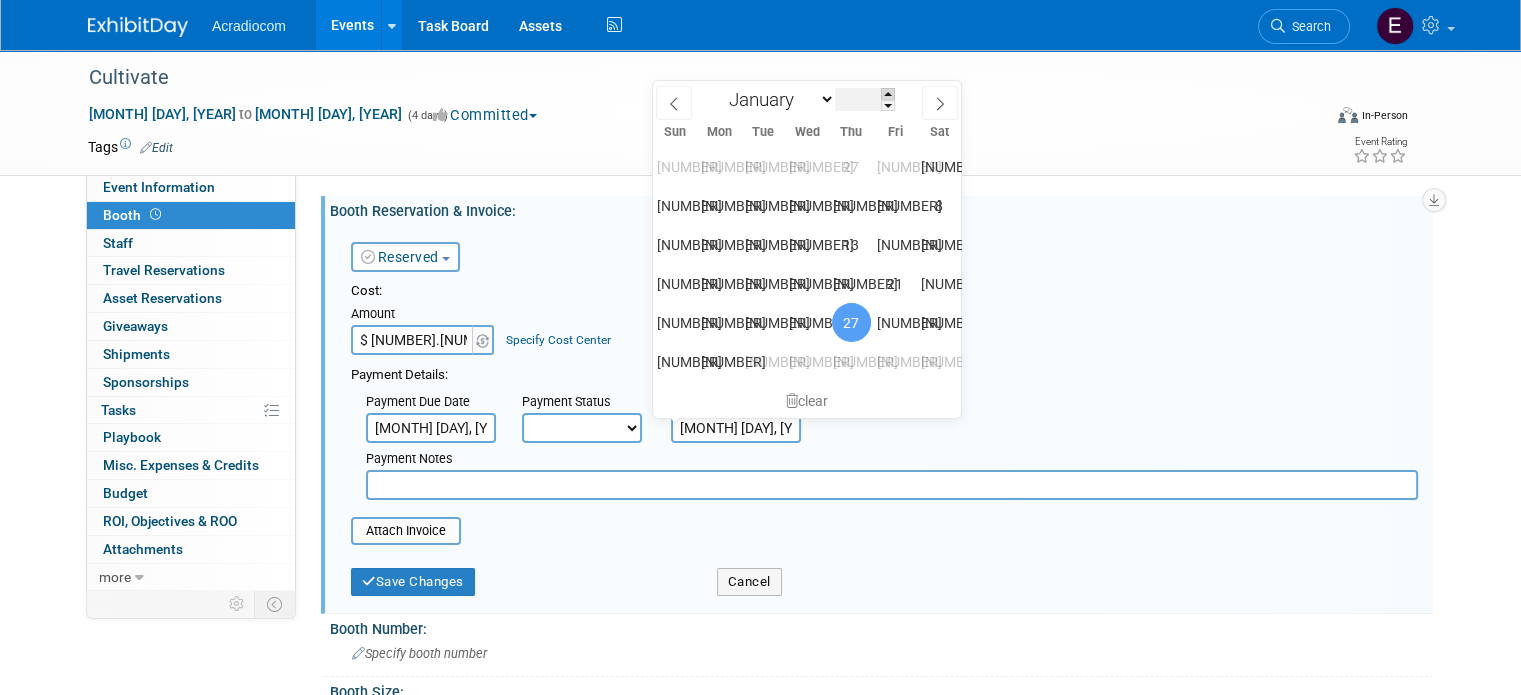 click at bounding box center [888, 94] 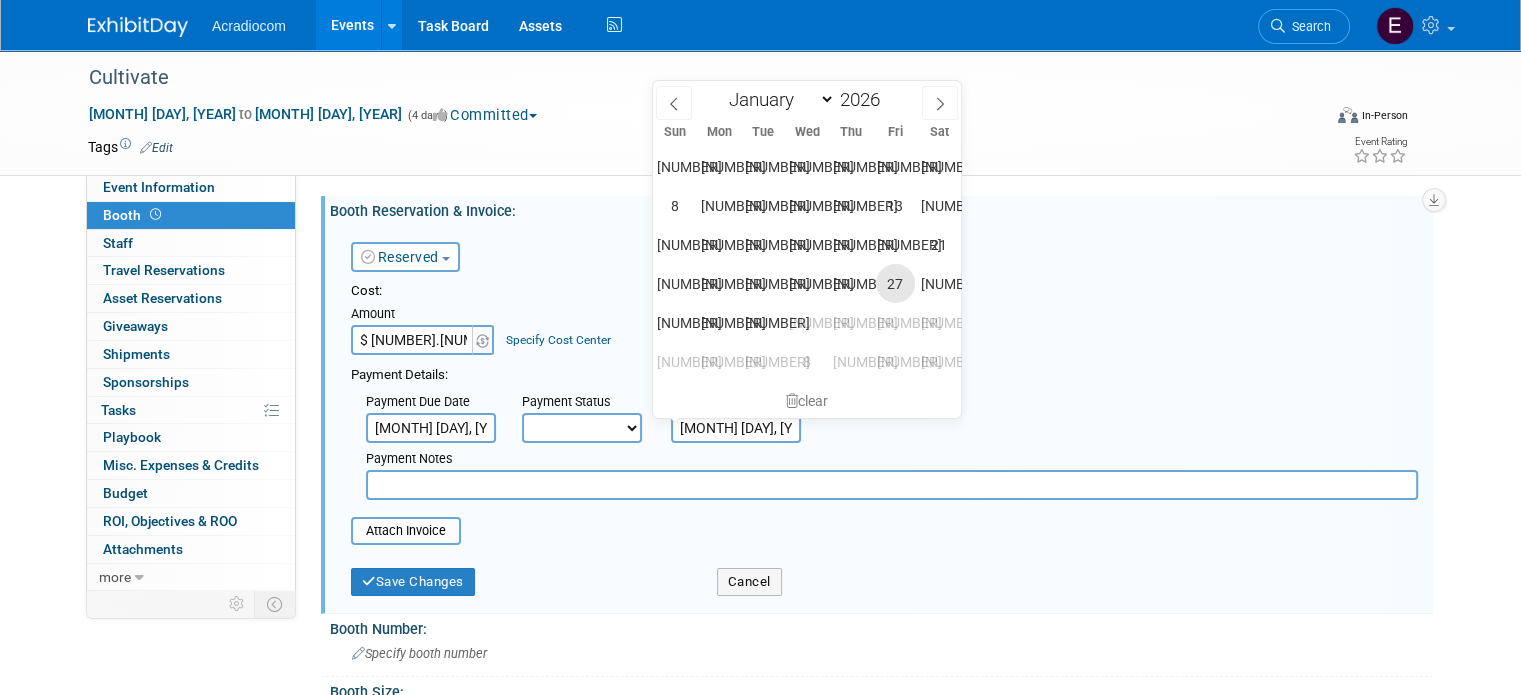 click on "27" at bounding box center [895, 283] 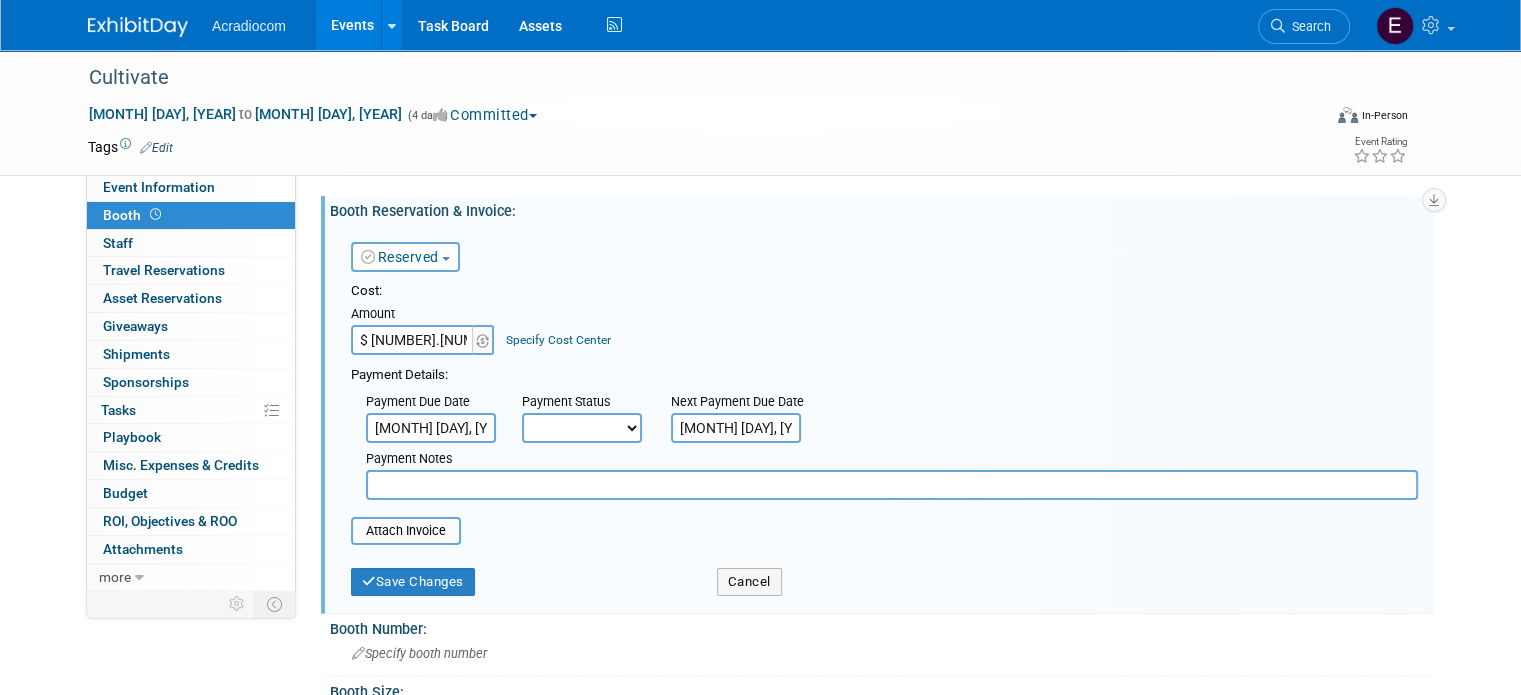 click at bounding box center [892, 485] 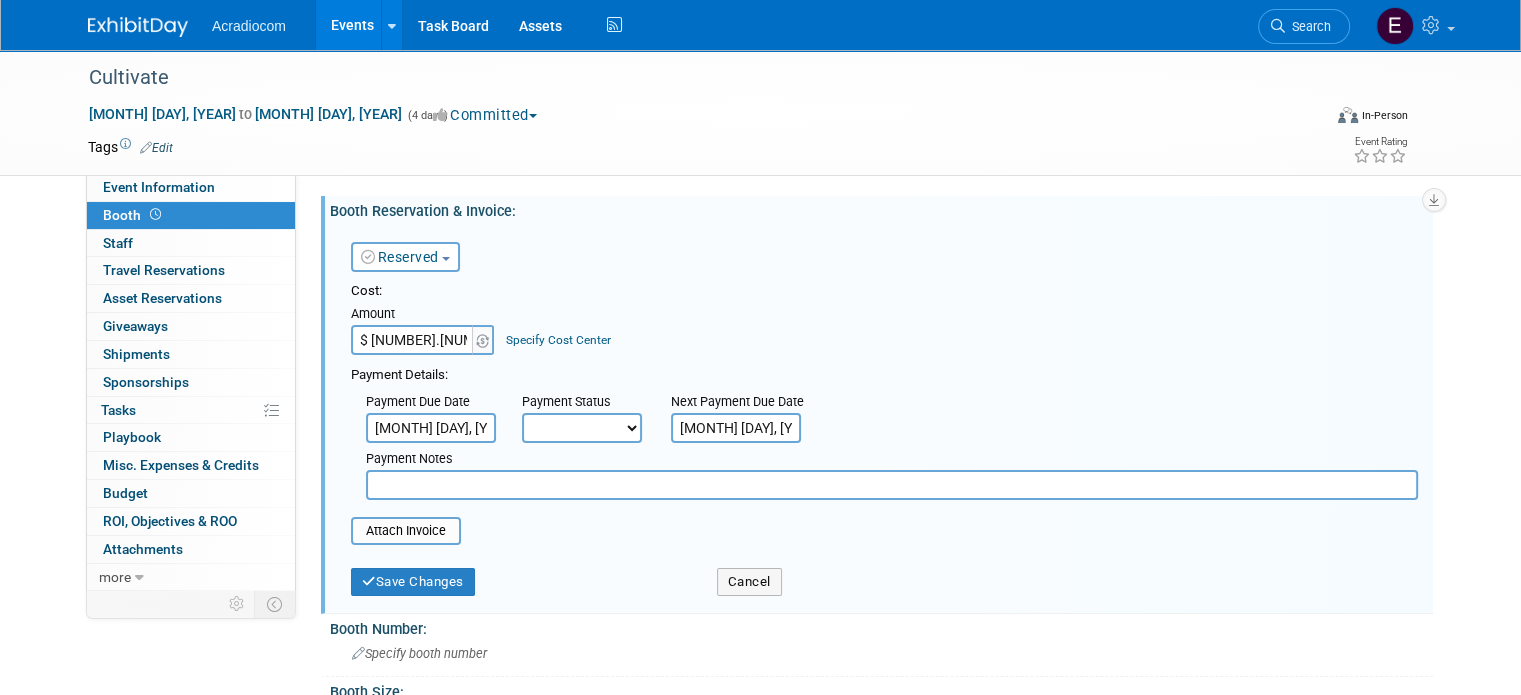 paste on "$1,262.50" 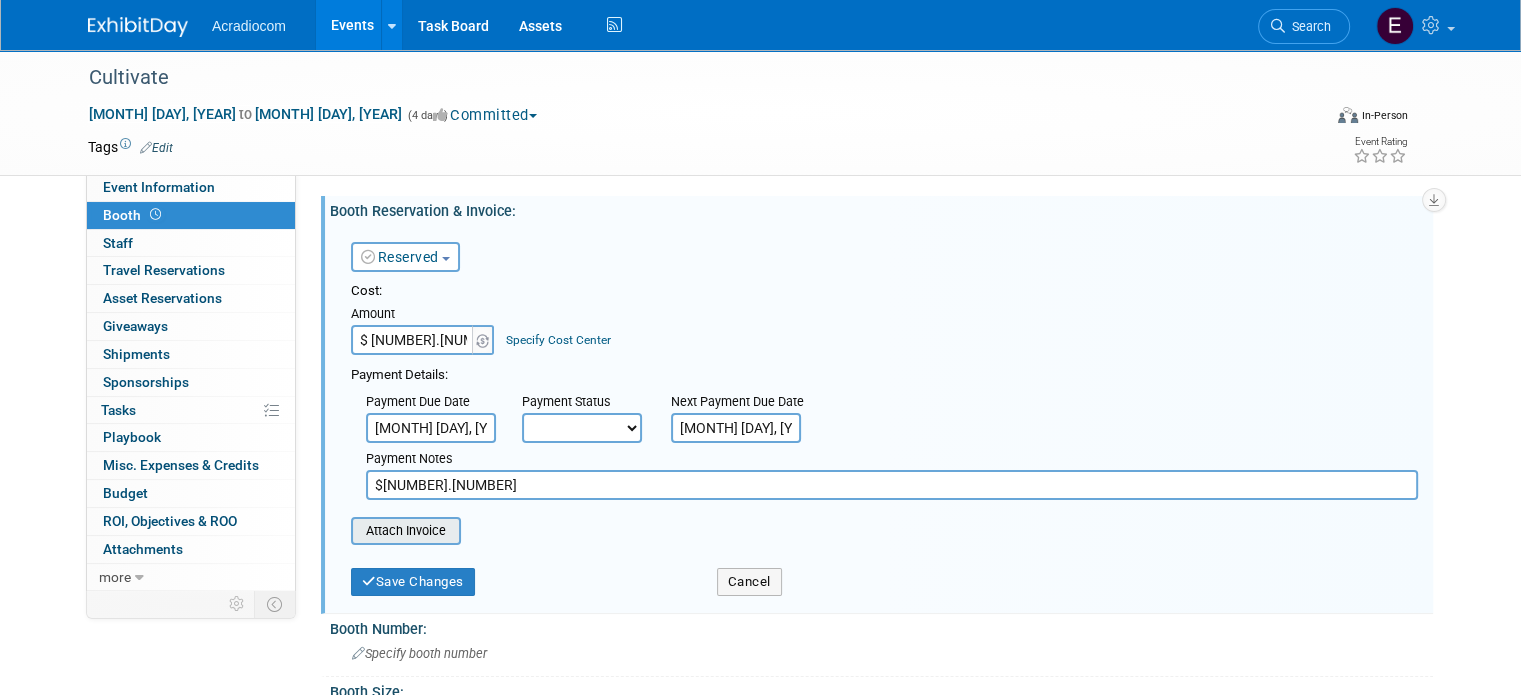 type on "$1,262.50" 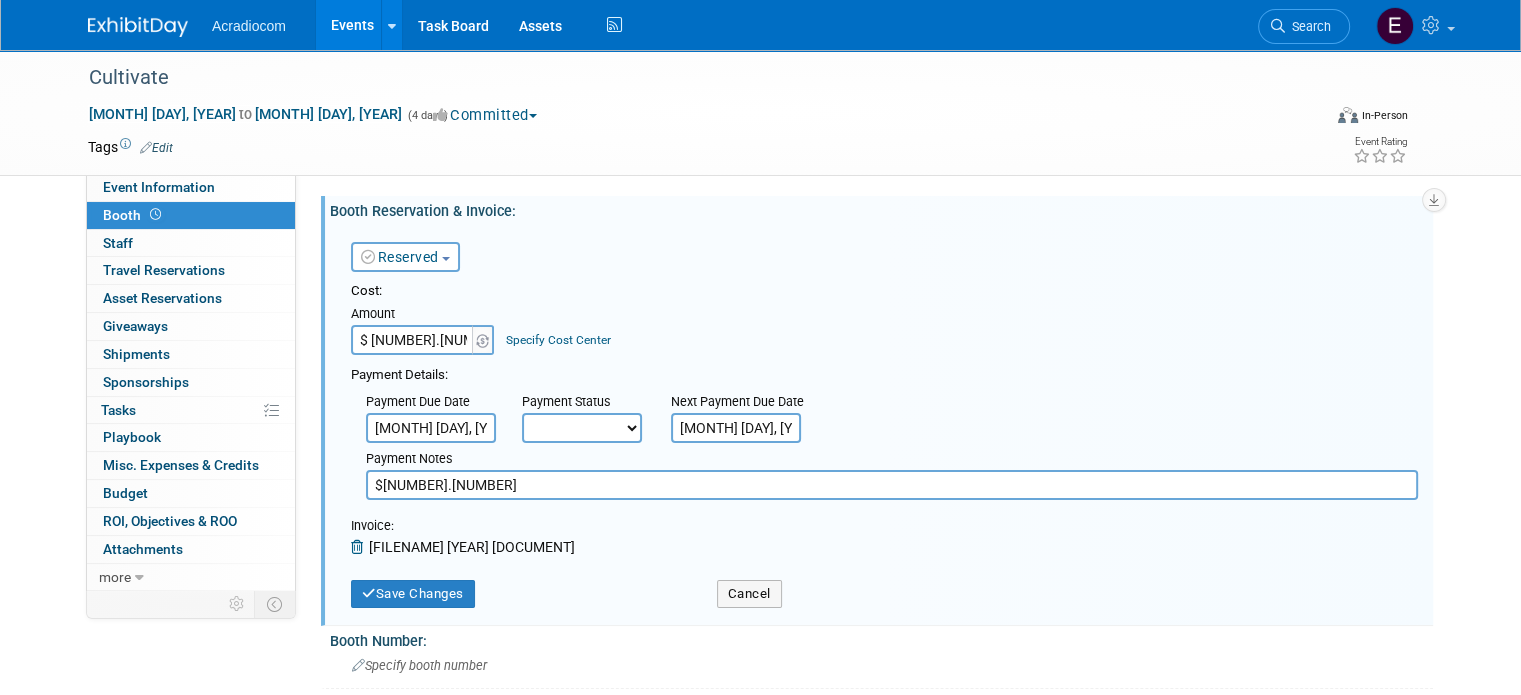 click on "cultivate 2026 invoice.pdf" at bounding box center [472, 547] 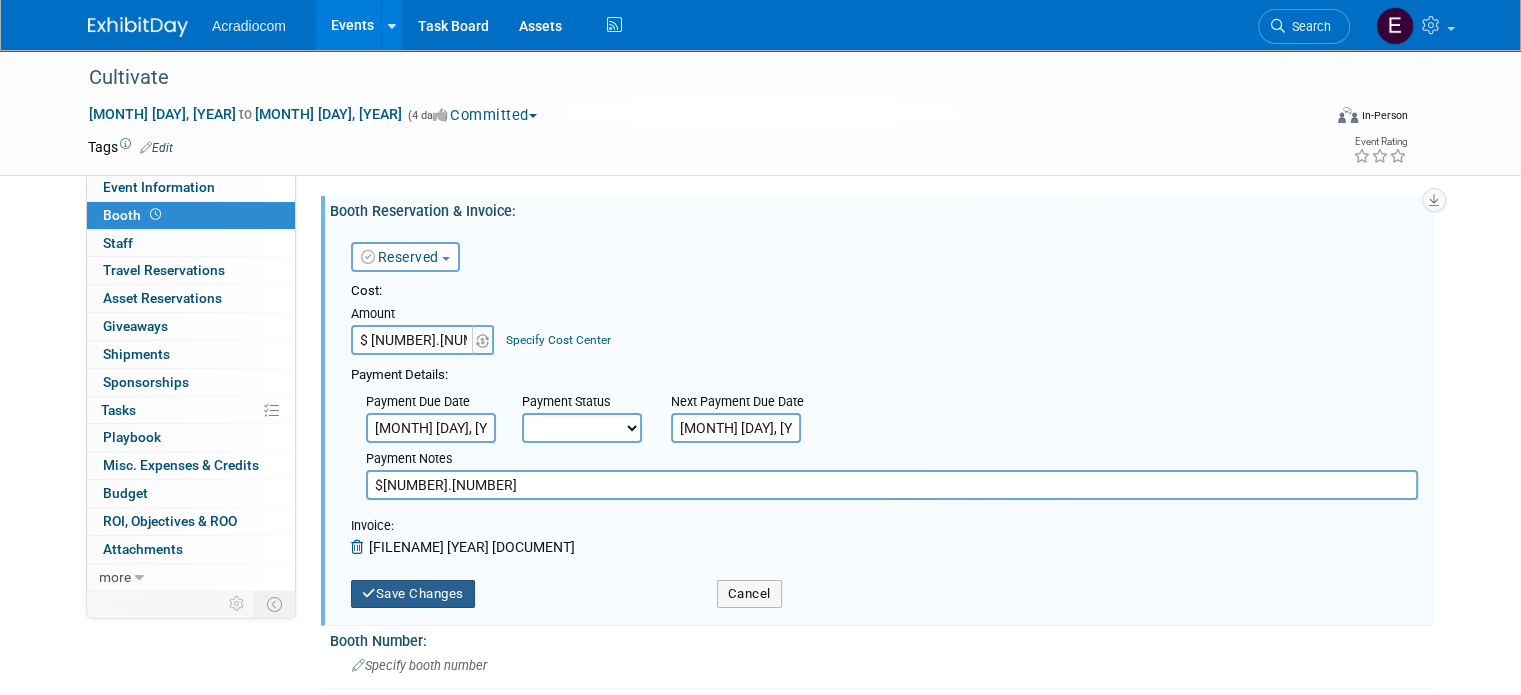 click on "Save Changes" at bounding box center [413, 594] 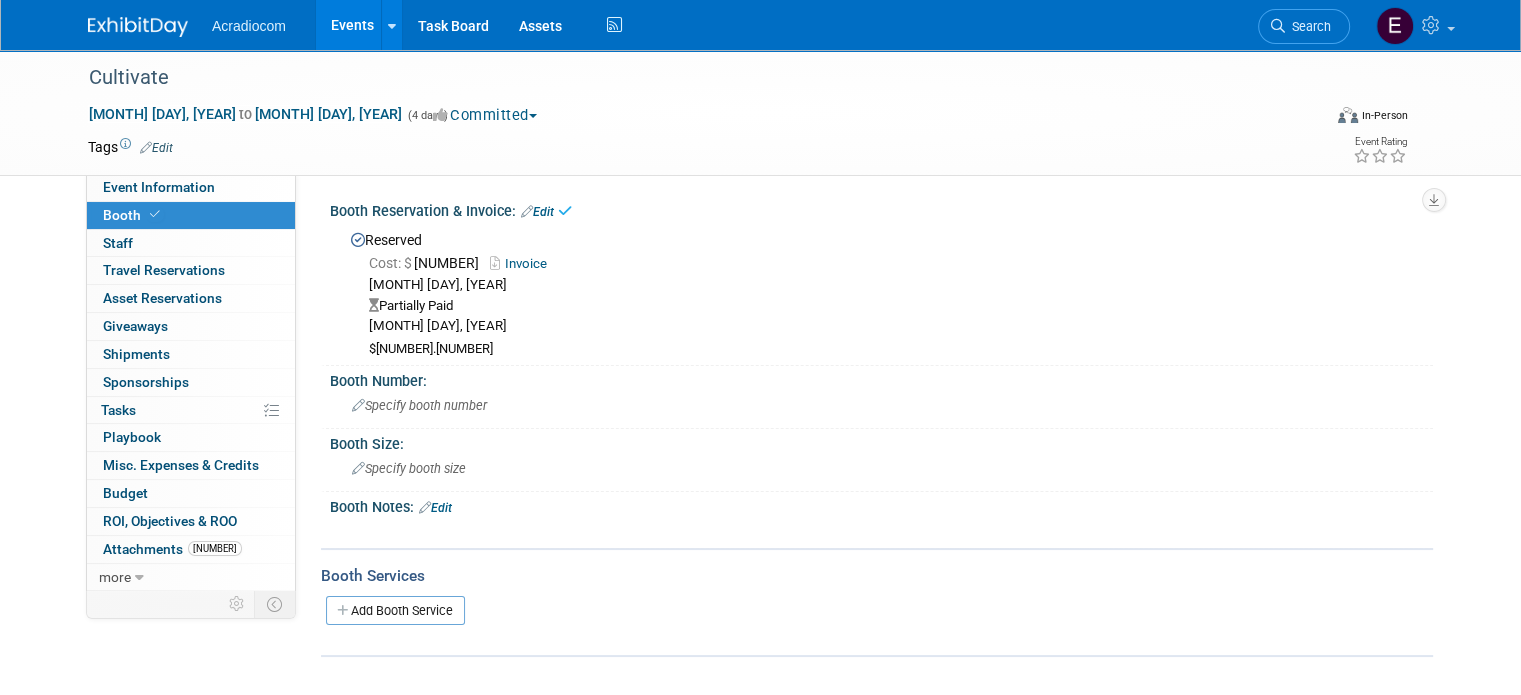 click on "Invoice" at bounding box center [523, 263] 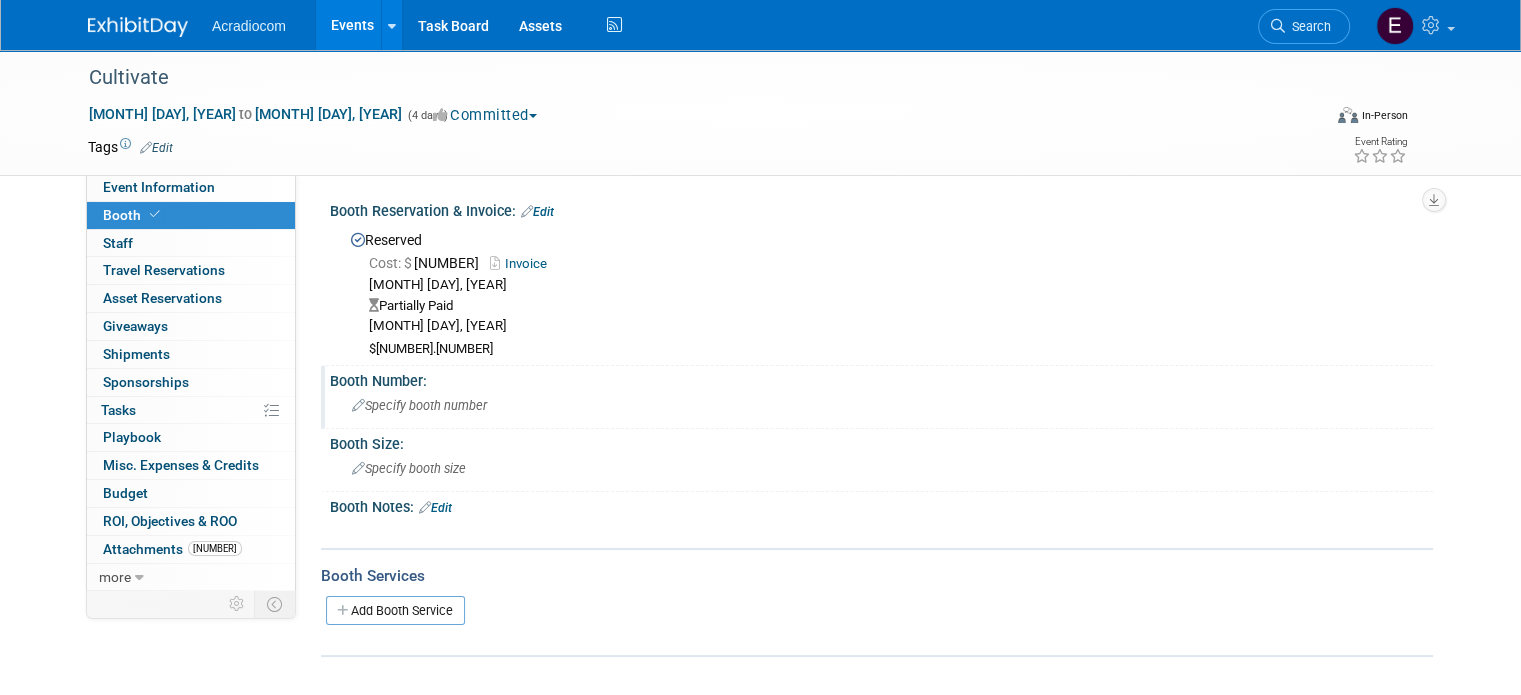 click on "Booth Number:" at bounding box center [881, 378] 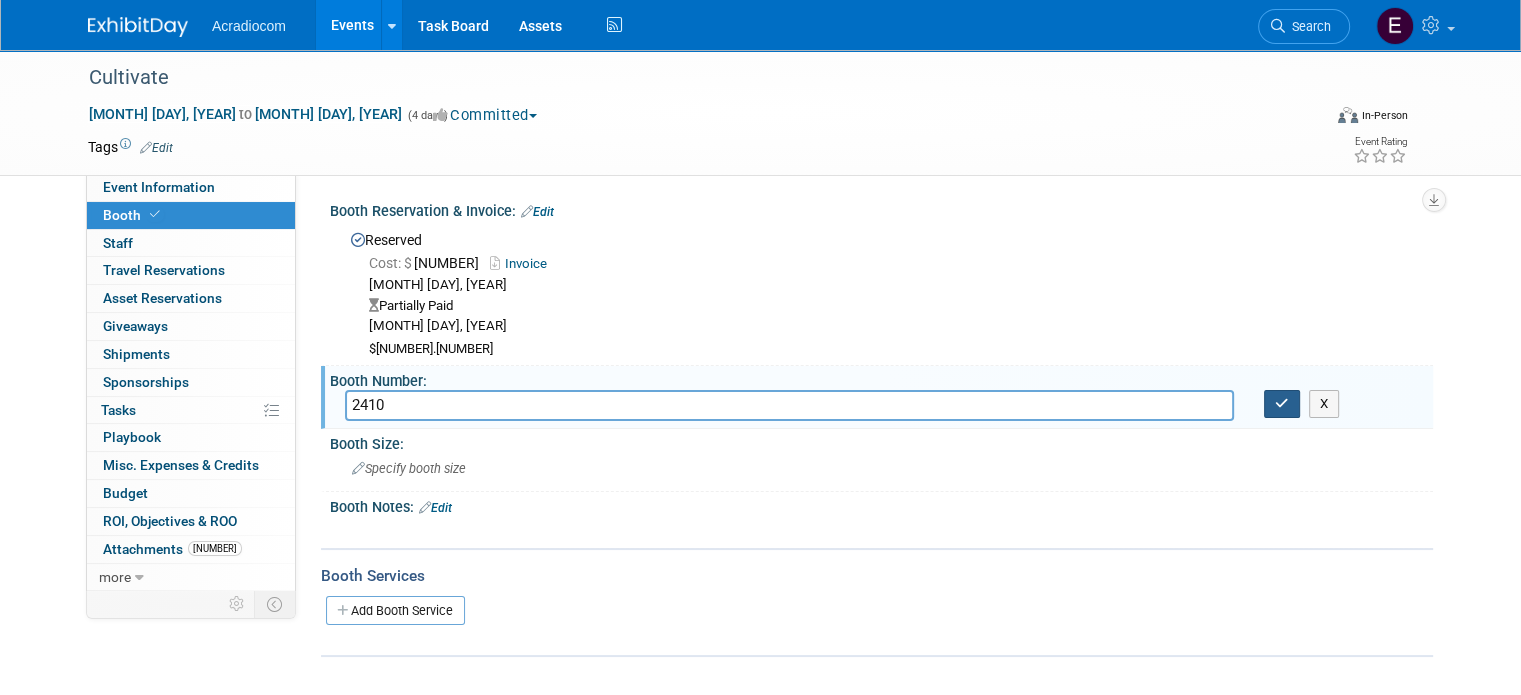type on "2410" 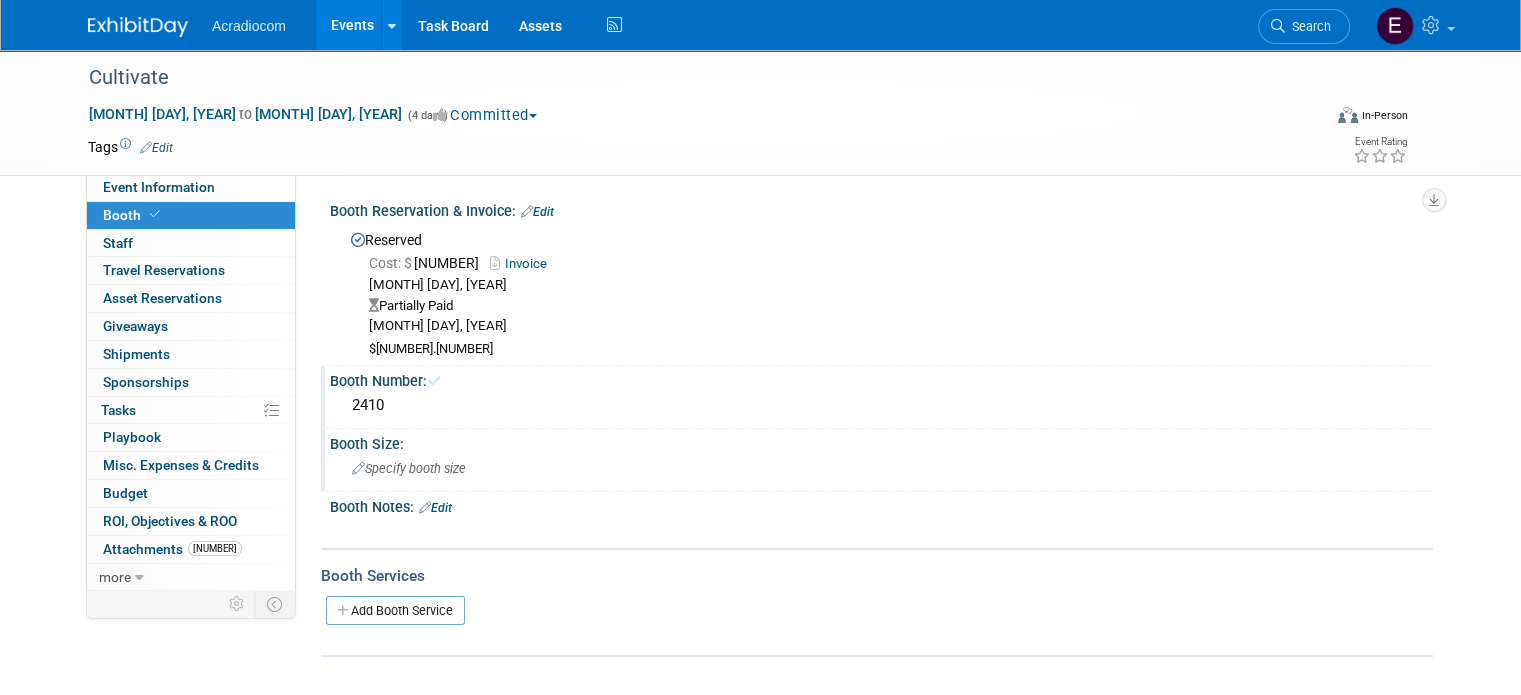 click on "Specify booth size" at bounding box center (409, 468) 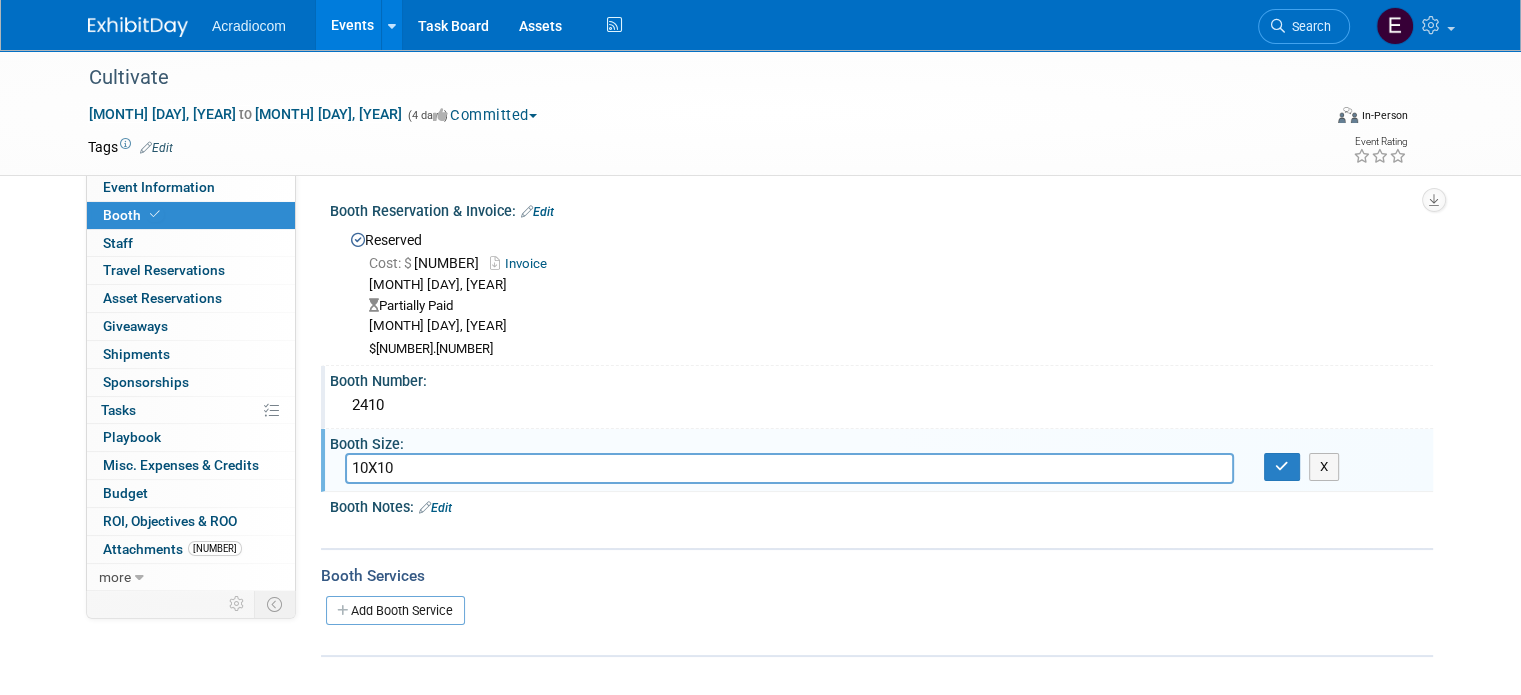 type on "10X10" 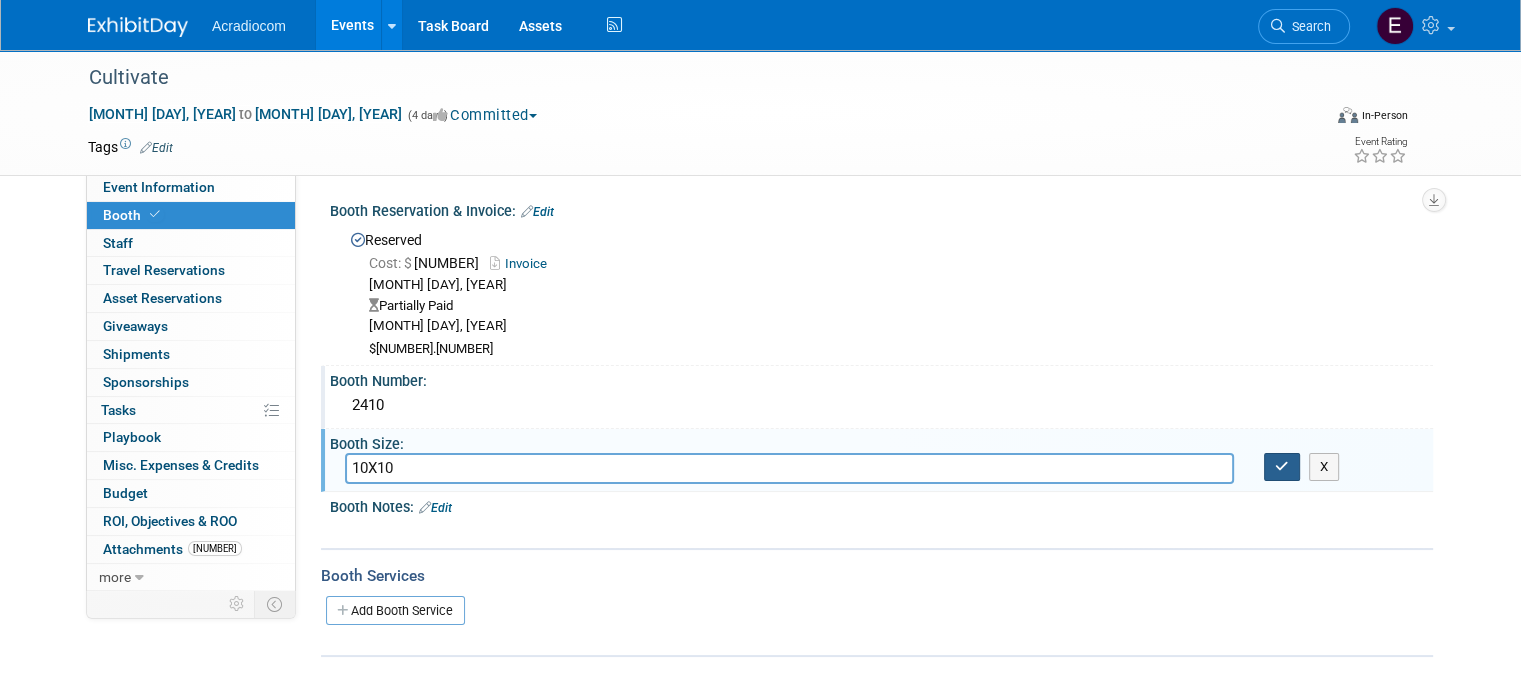 click at bounding box center [1282, 467] 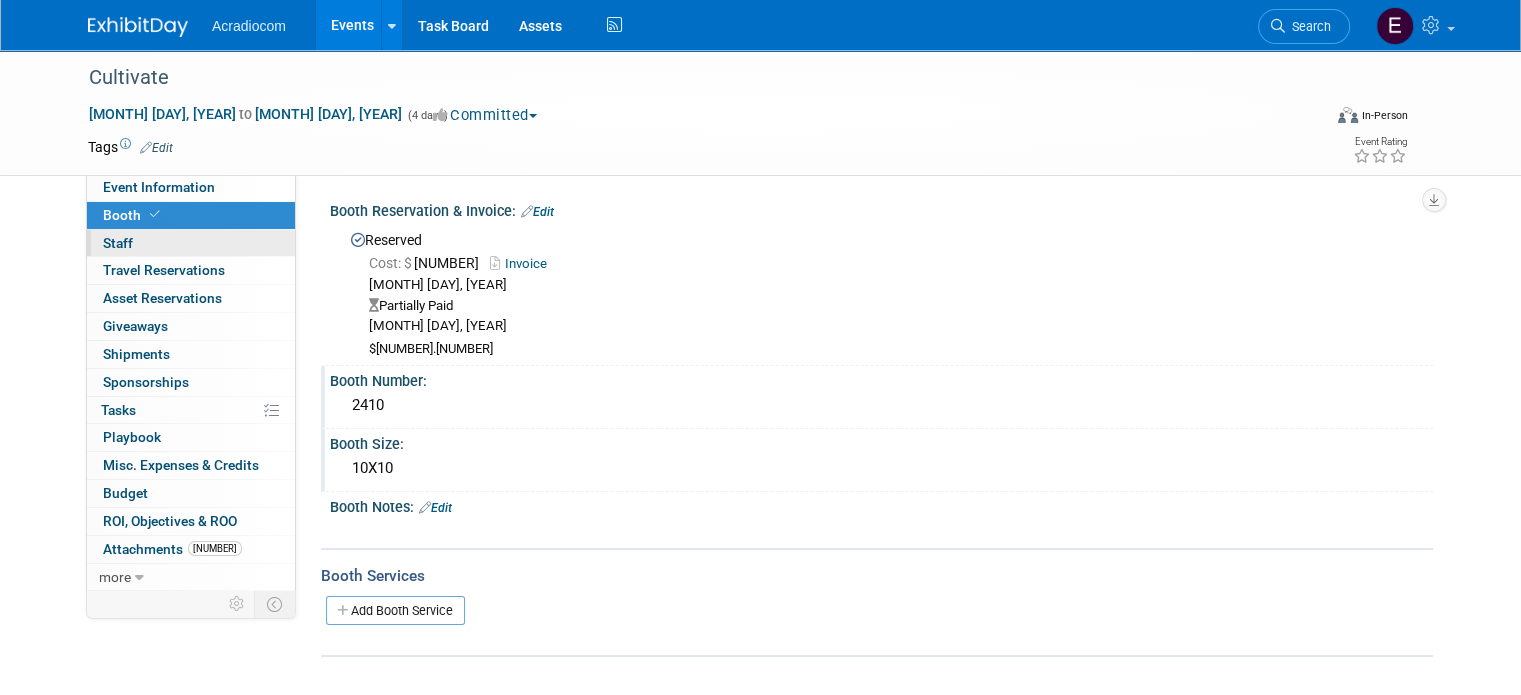 click on "0
Staff 0" at bounding box center [191, 243] 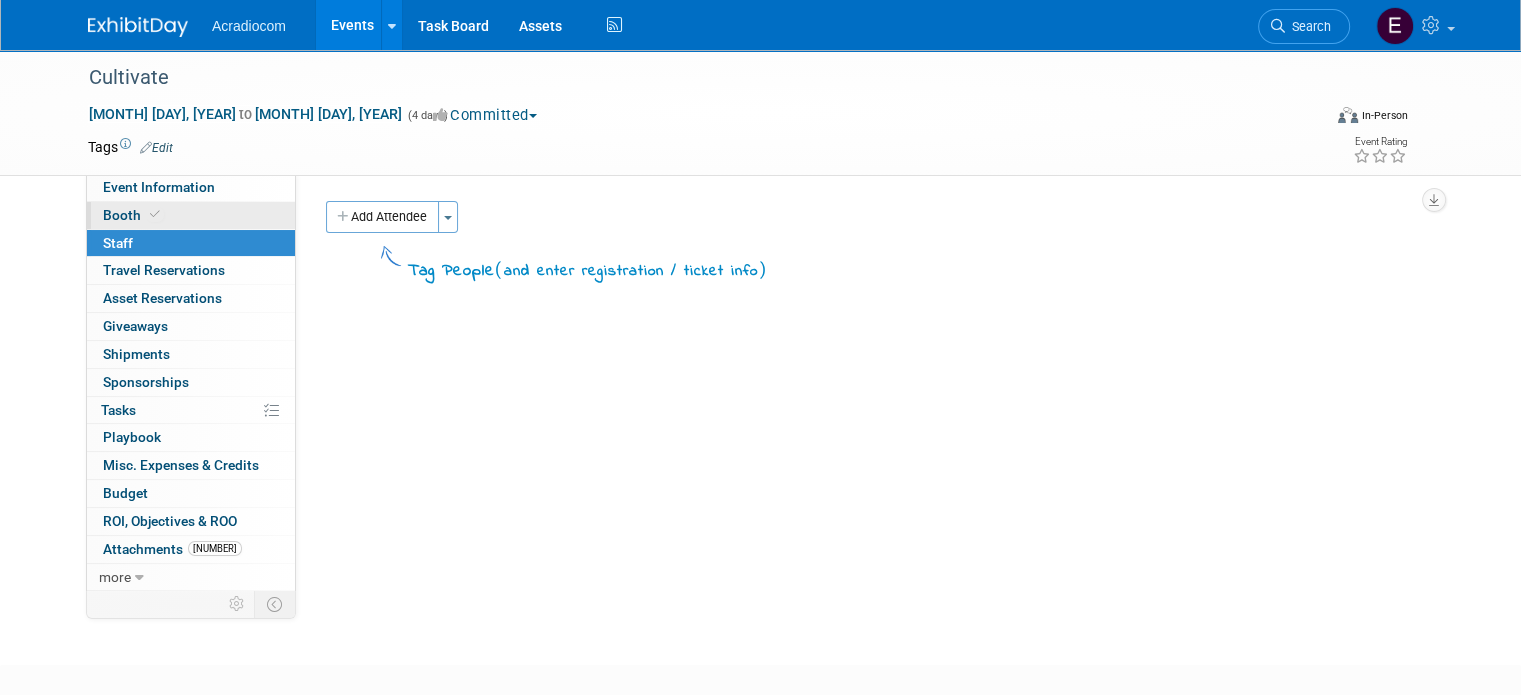 click on "Booth" at bounding box center (191, 215) 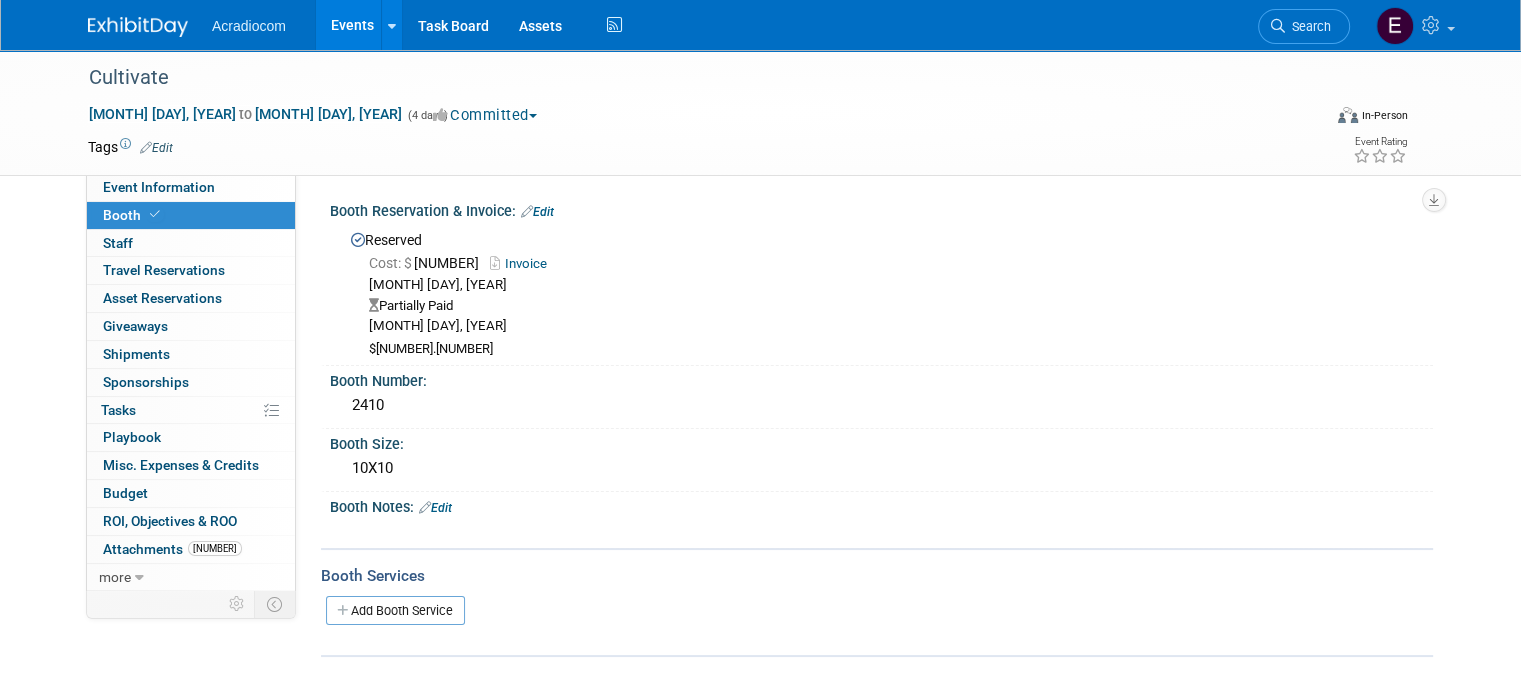 click at bounding box center (138, 27) 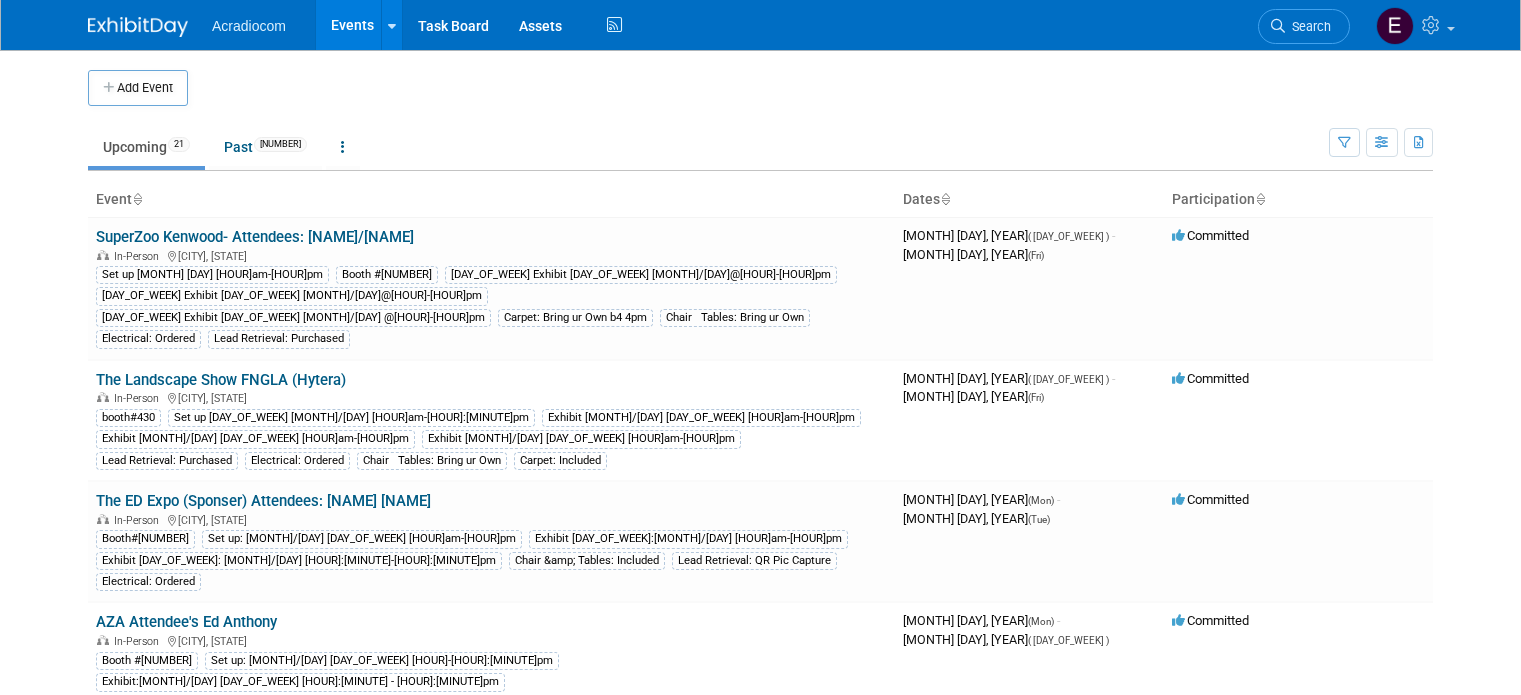 scroll, scrollTop: 0, scrollLeft: 0, axis: both 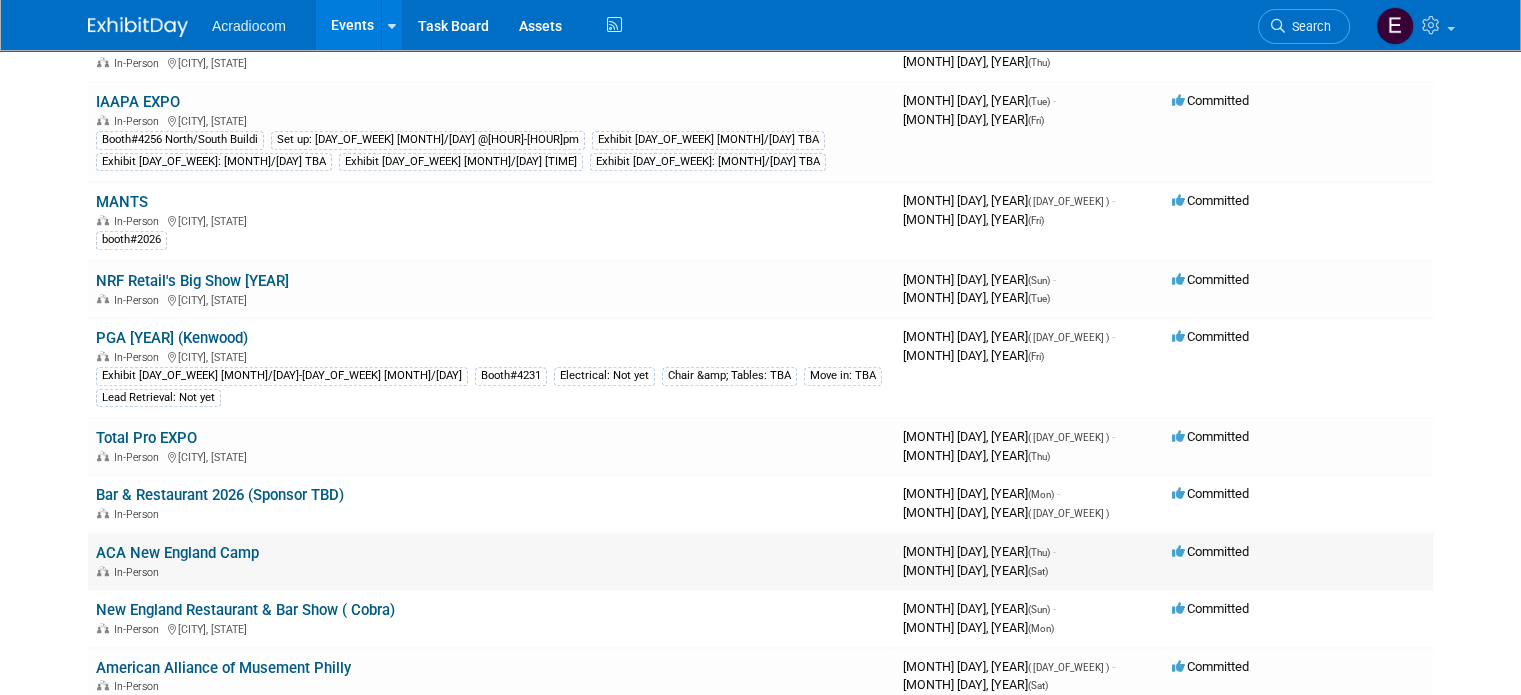 click on "ACA New England Camp" at bounding box center [177, 553] 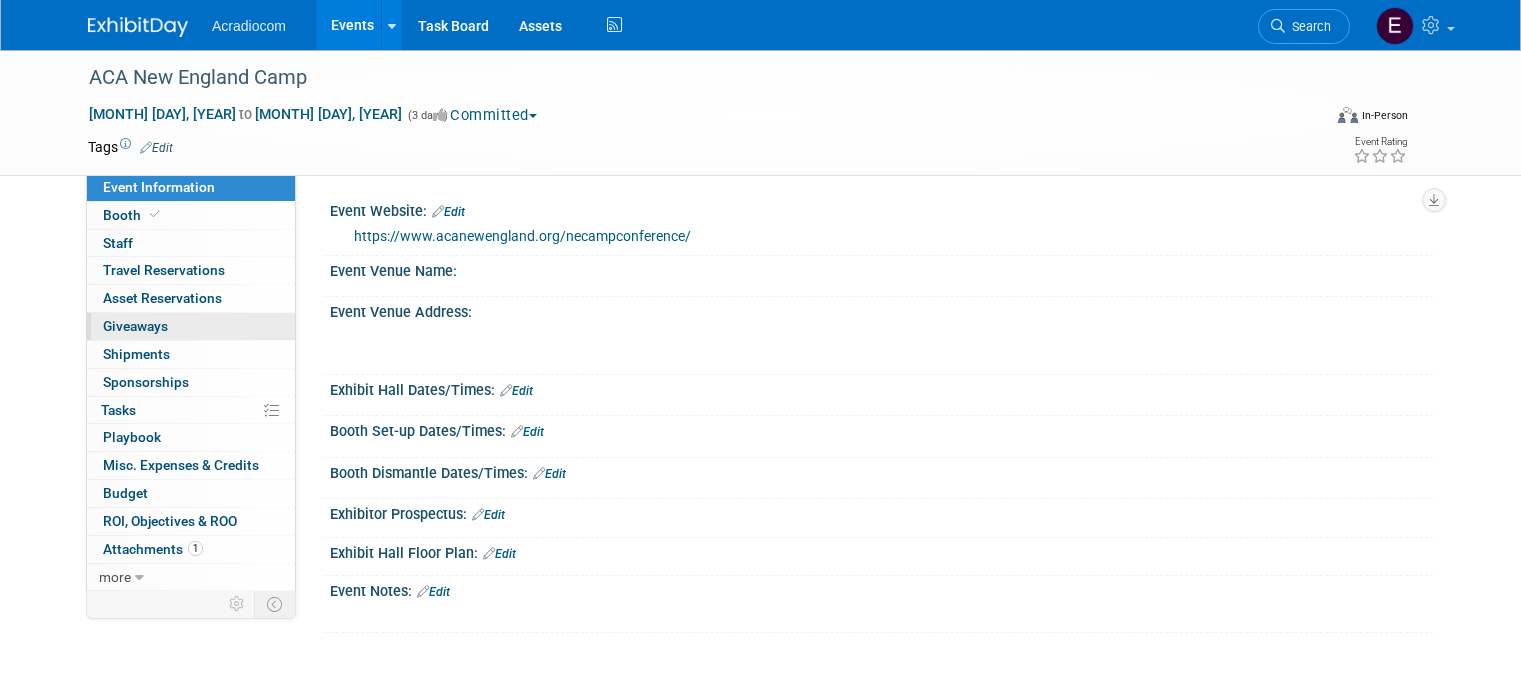 scroll, scrollTop: 0, scrollLeft: 0, axis: both 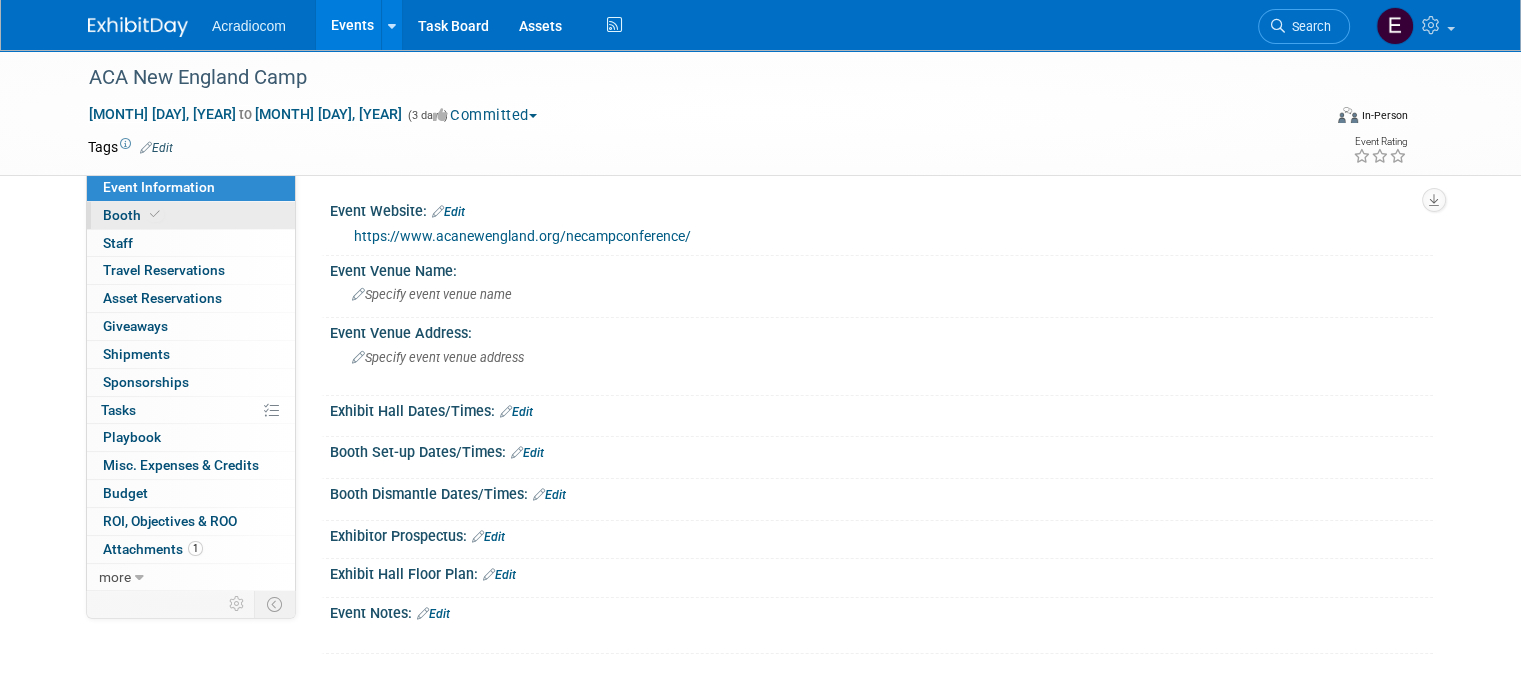 click on "Booth" at bounding box center (191, 215) 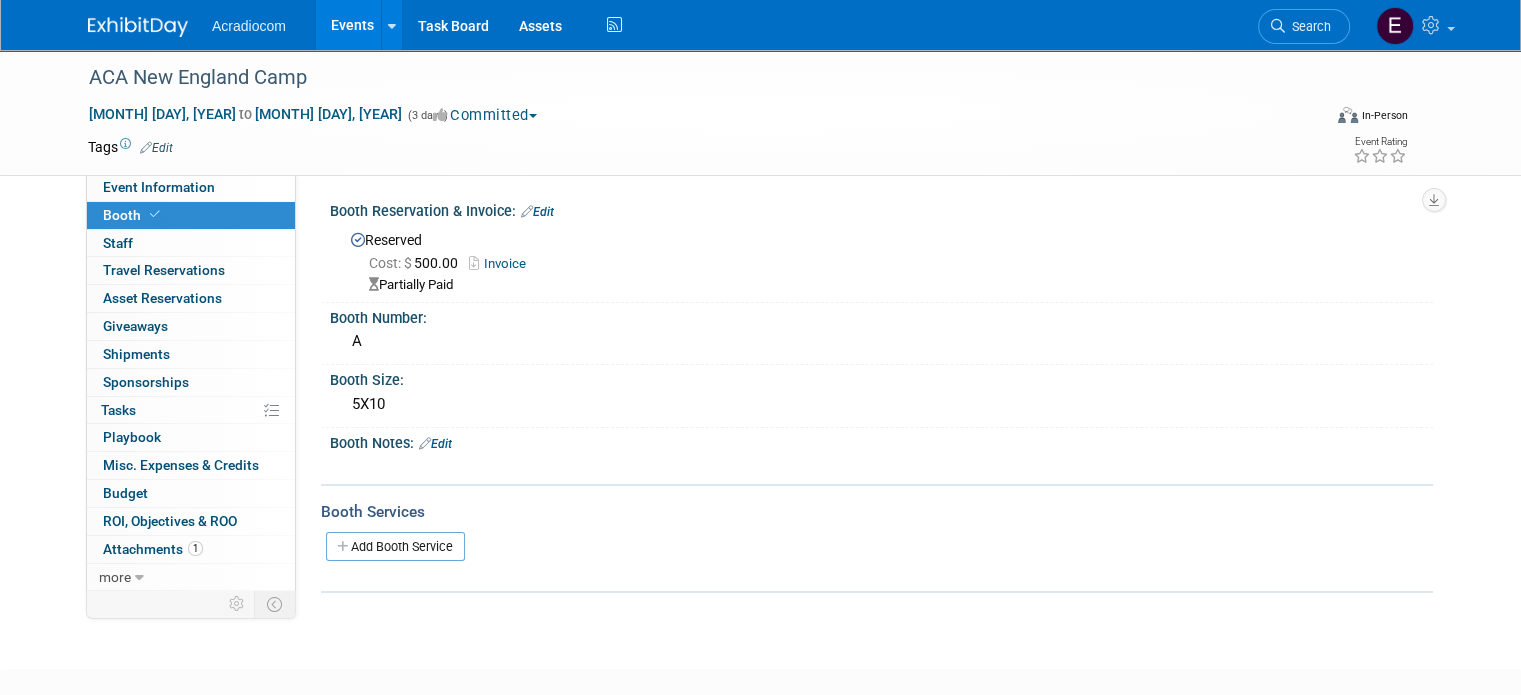 click on "Invoice" at bounding box center [502, 263] 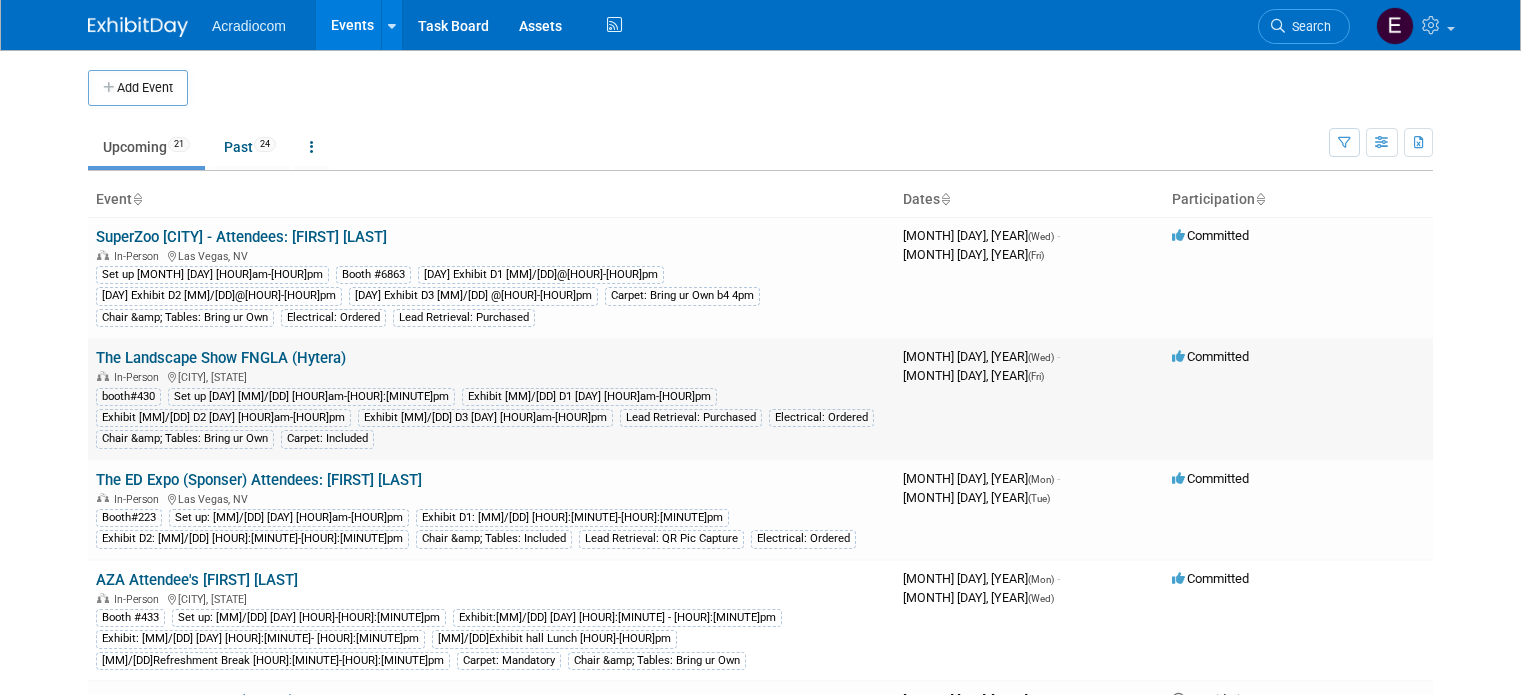 scroll, scrollTop: 0, scrollLeft: 0, axis: both 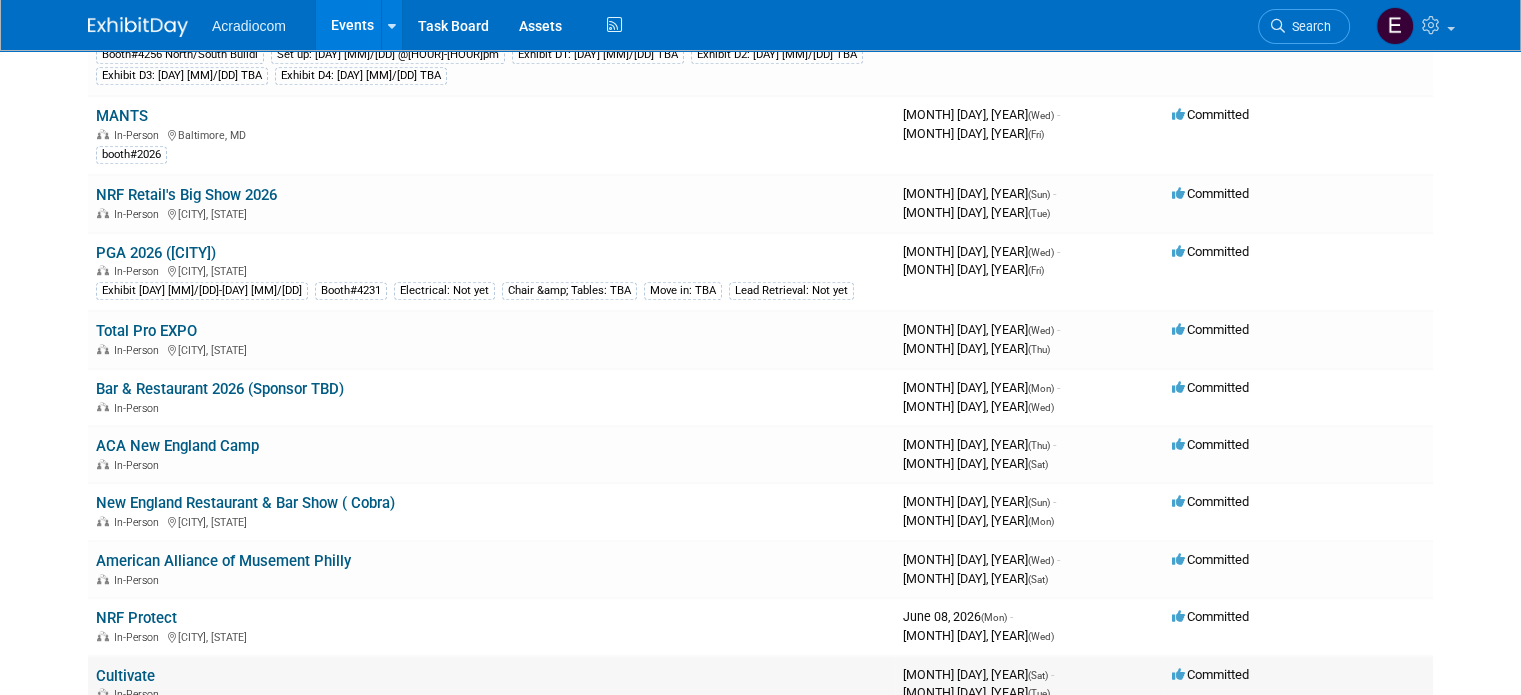 click on "Cultivate" at bounding box center [125, 676] 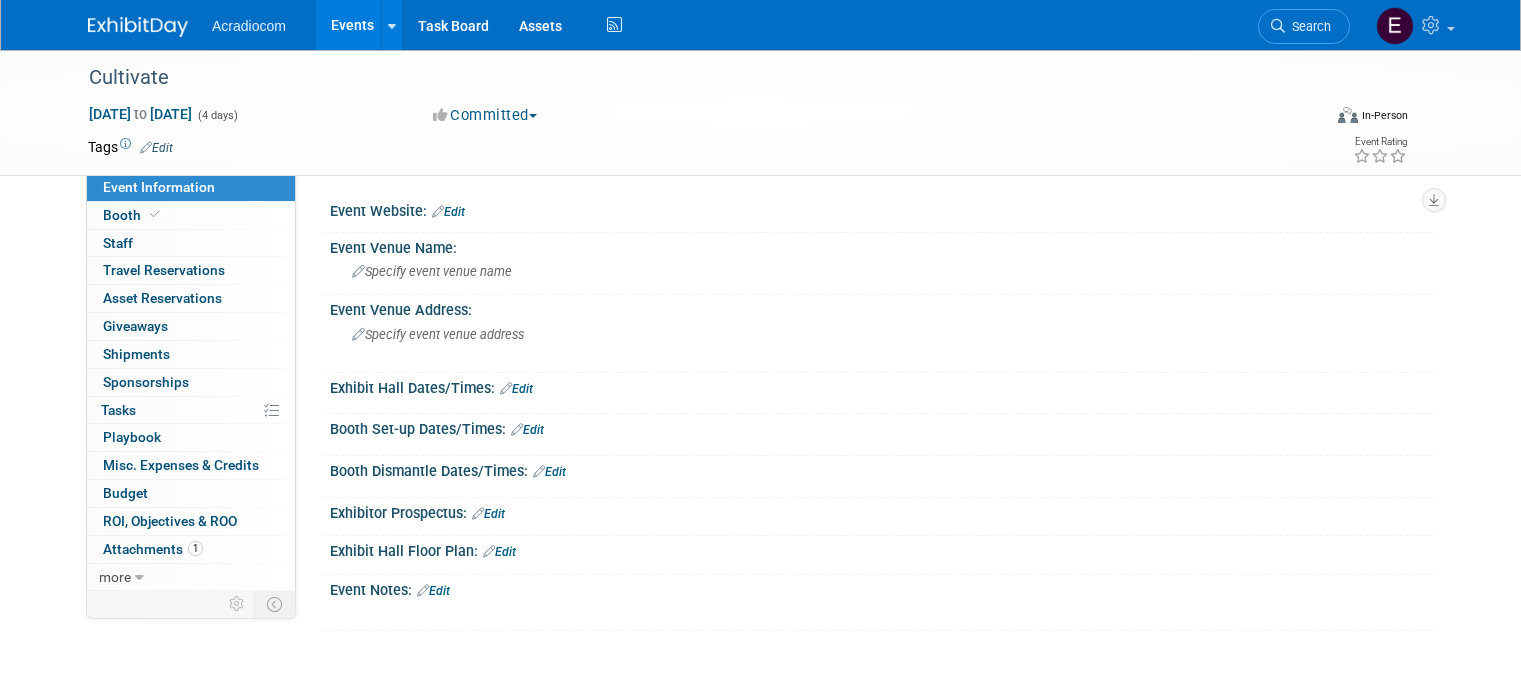 scroll, scrollTop: 0, scrollLeft: 0, axis: both 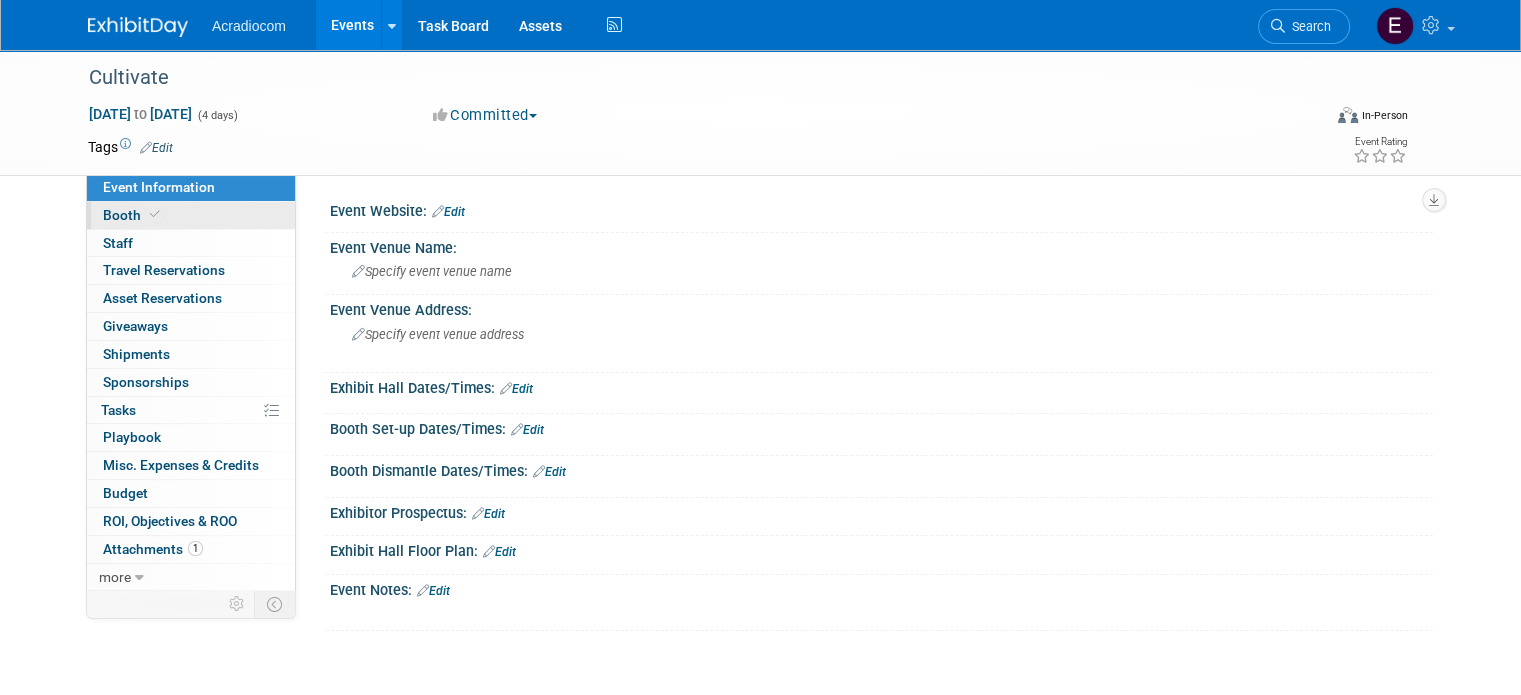 click on "Booth" at bounding box center (191, 215) 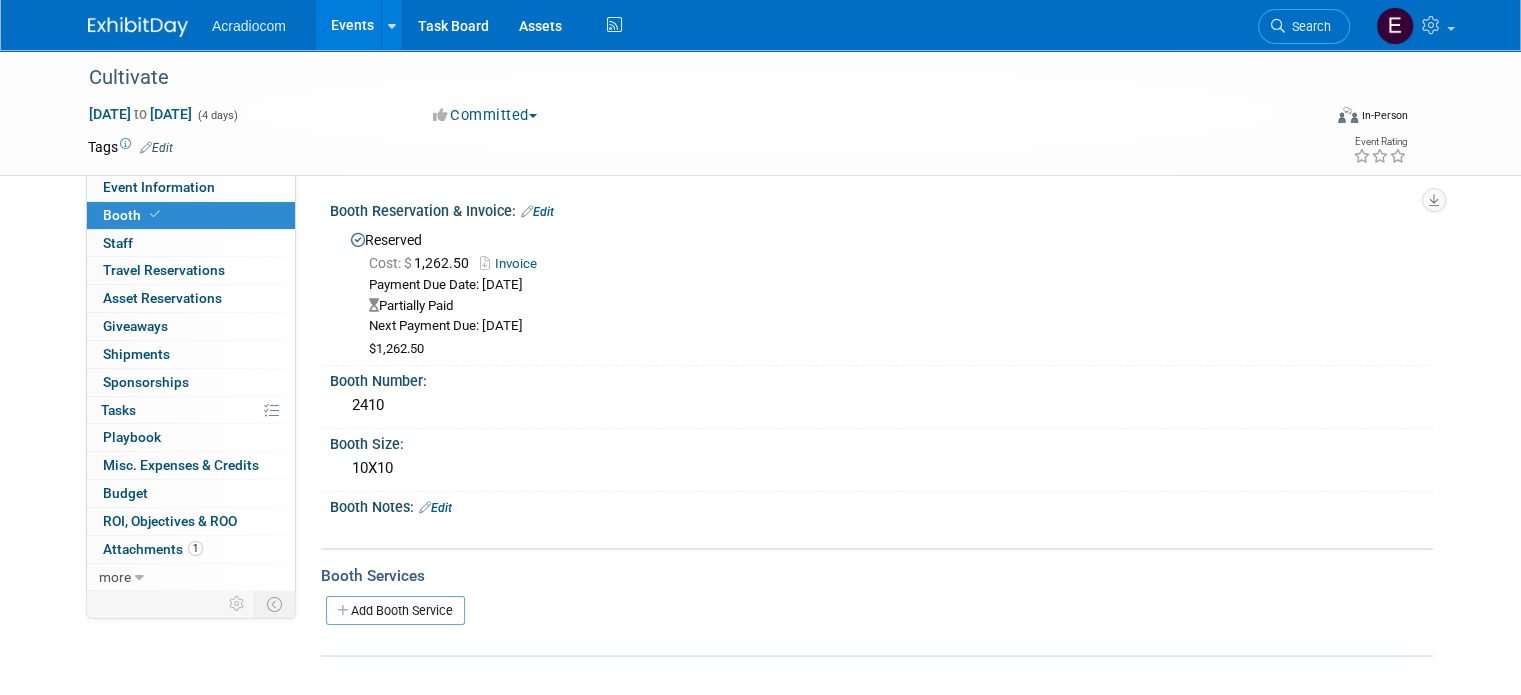 click on "Invoice" at bounding box center (513, 263) 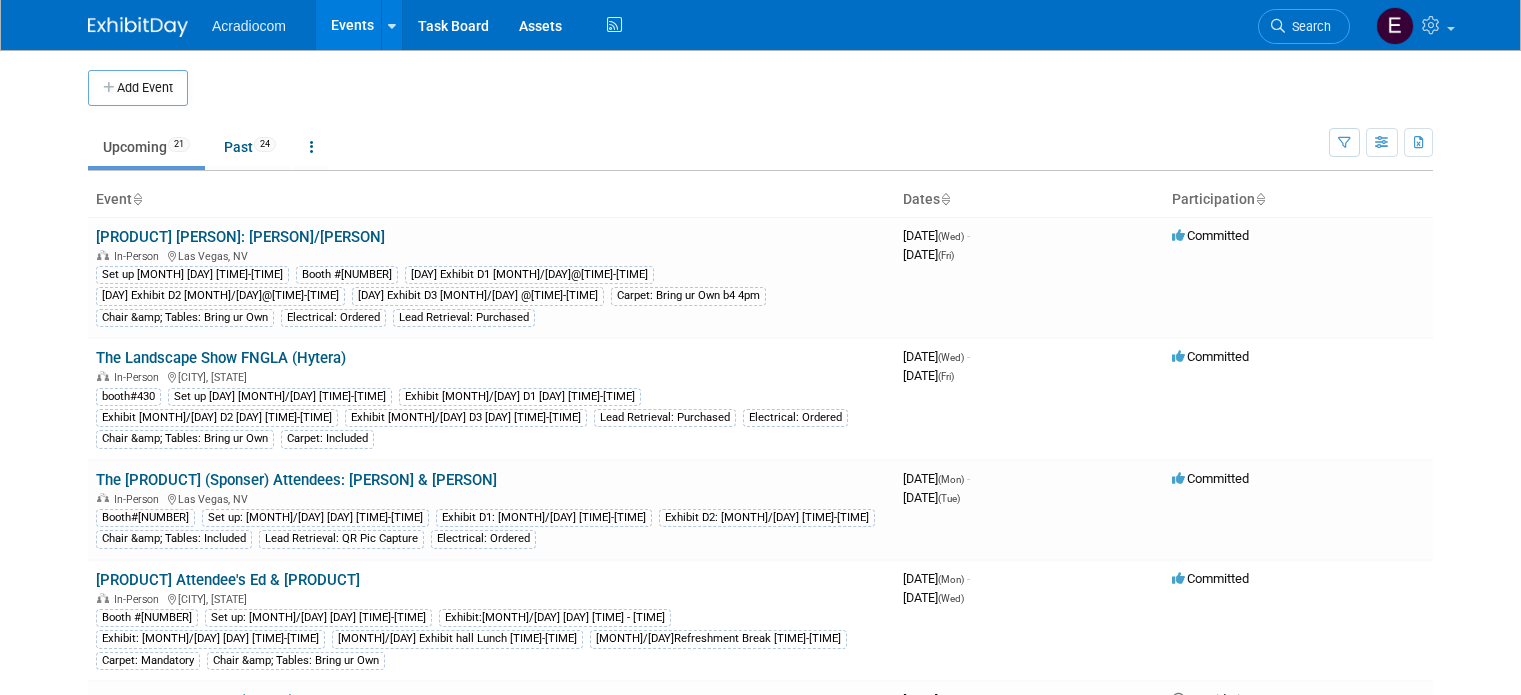 scroll, scrollTop: 0, scrollLeft: 0, axis: both 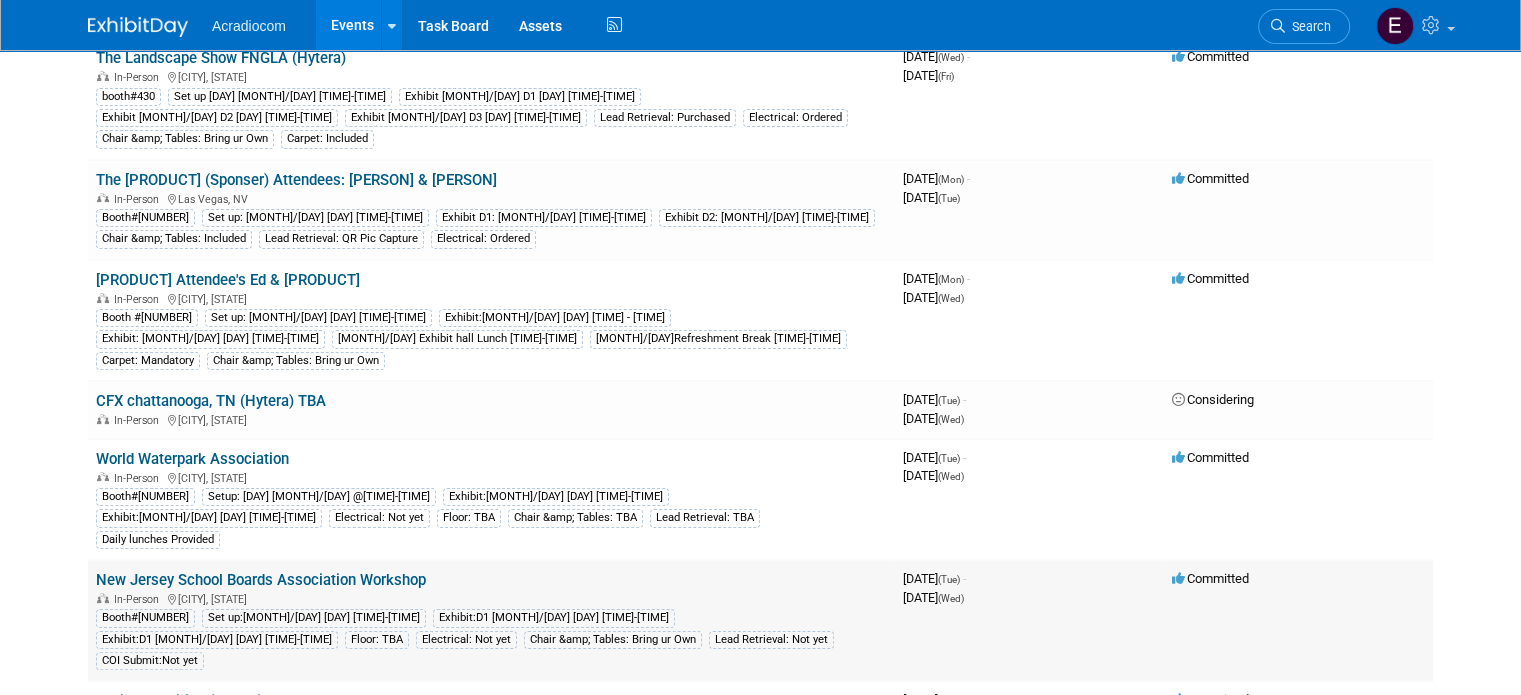 click on "New Jersey School Boards Association Workshop" at bounding box center (261, 580) 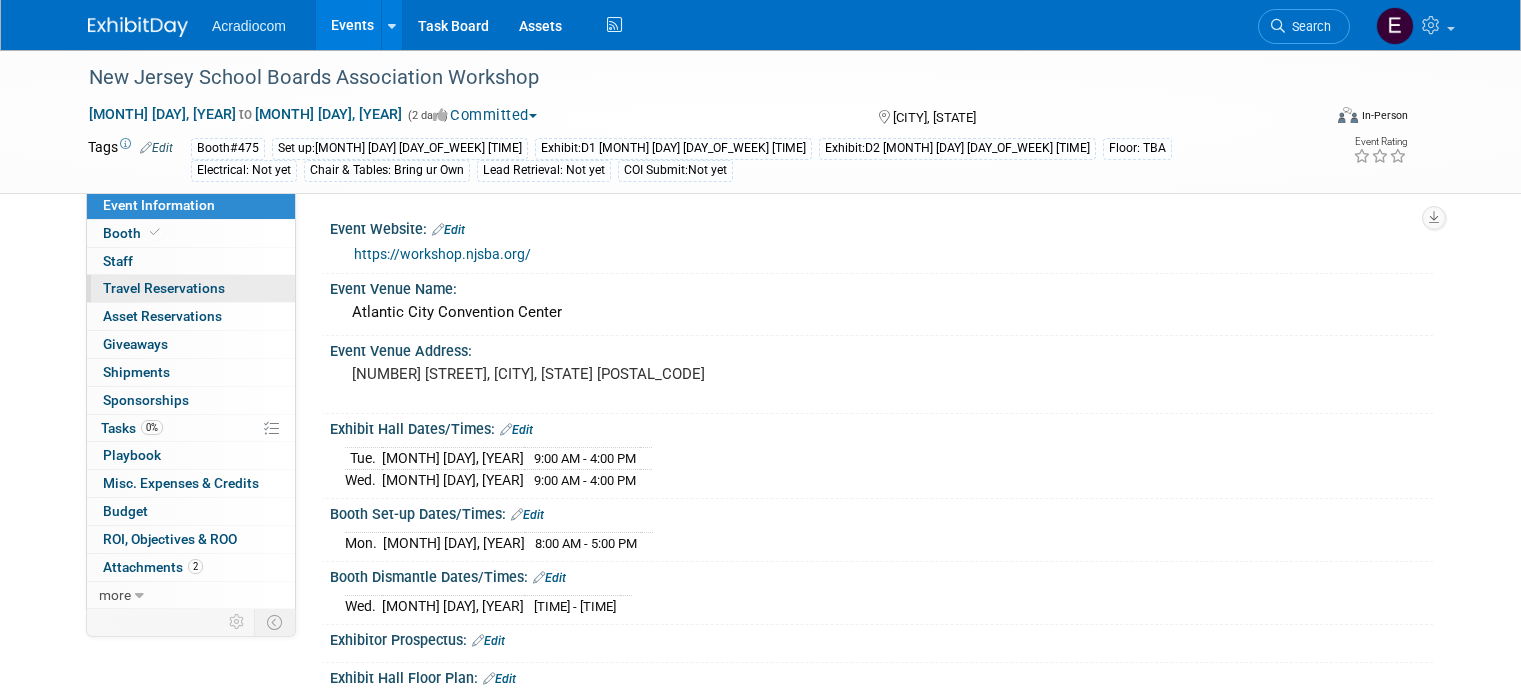 scroll, scrollTop: 0, scrollLeft: 0, axis: both 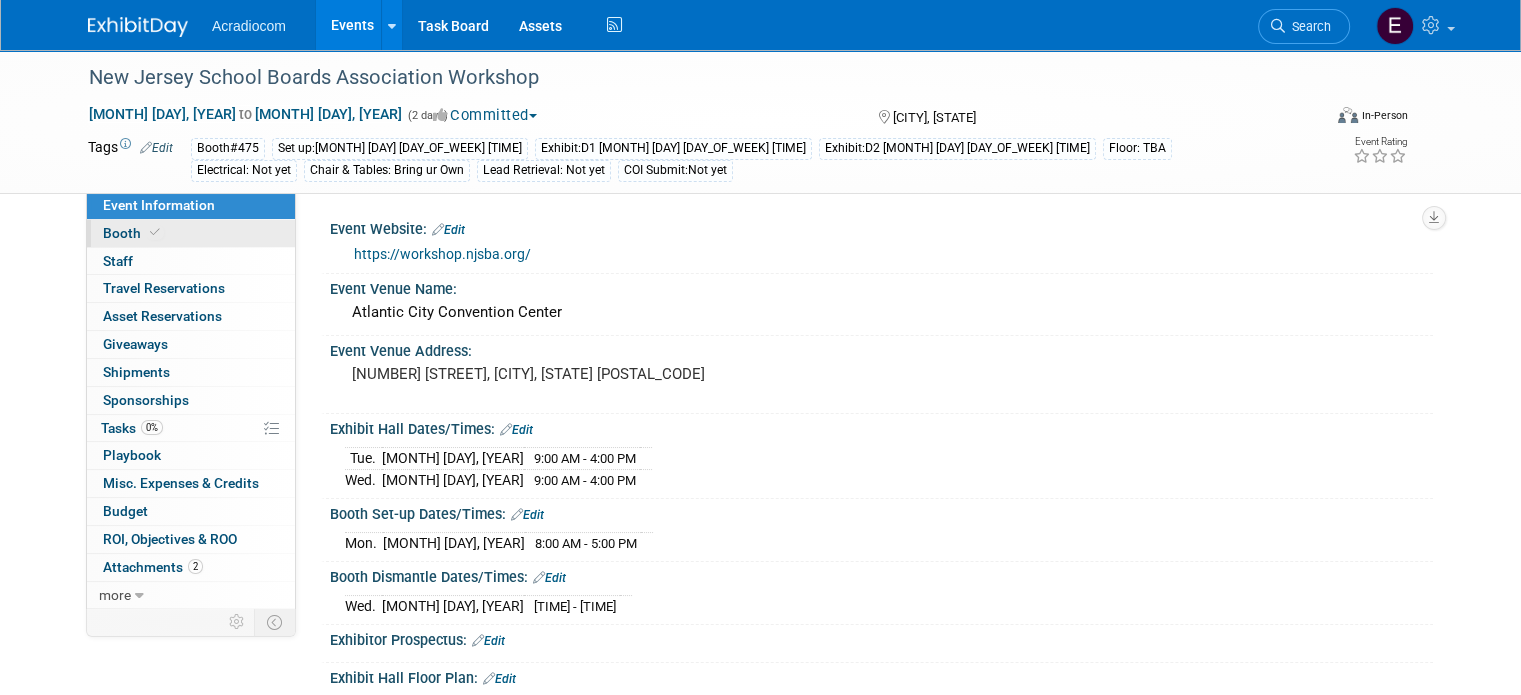 click on "Booth" at bounding box center [191, 233] 